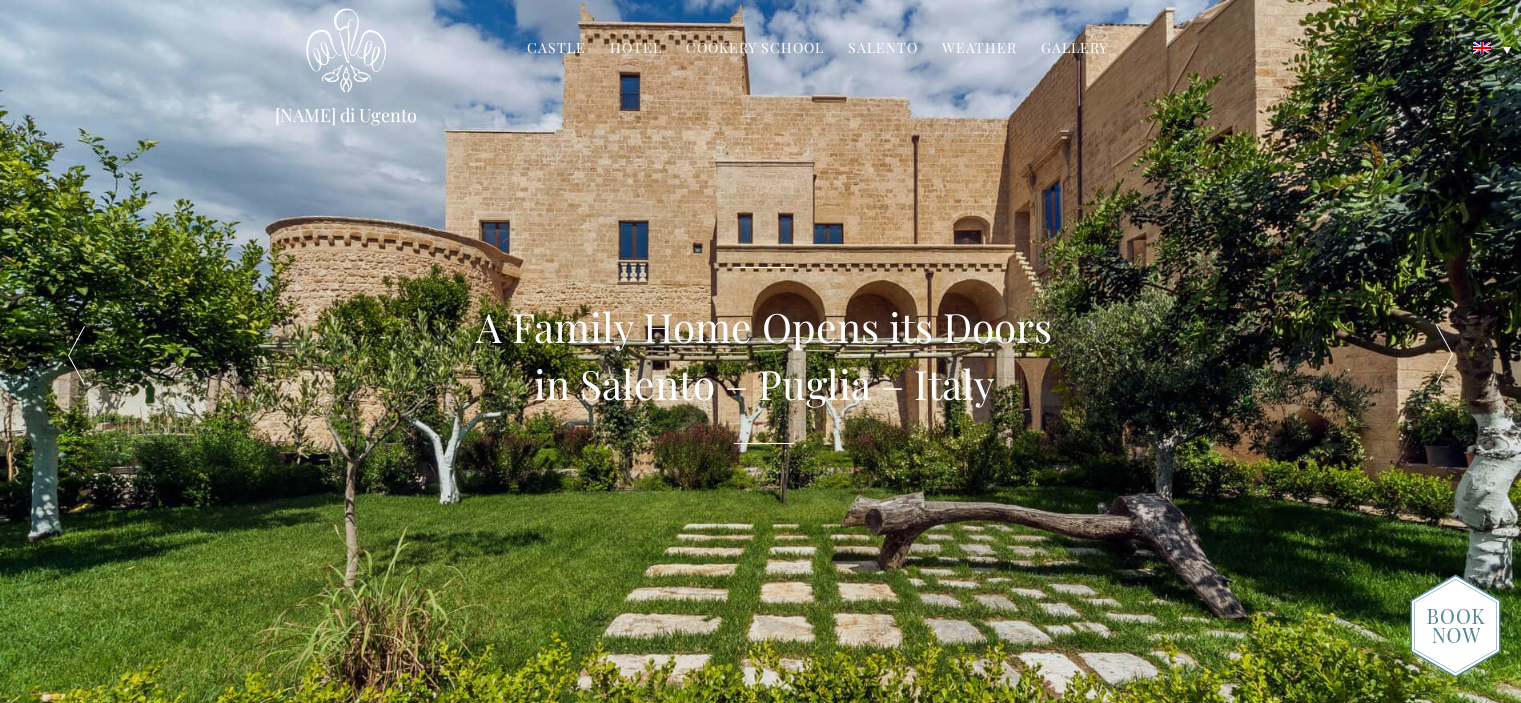 scroll, scrollTop: 0, scrollLeft: 0, axis: both 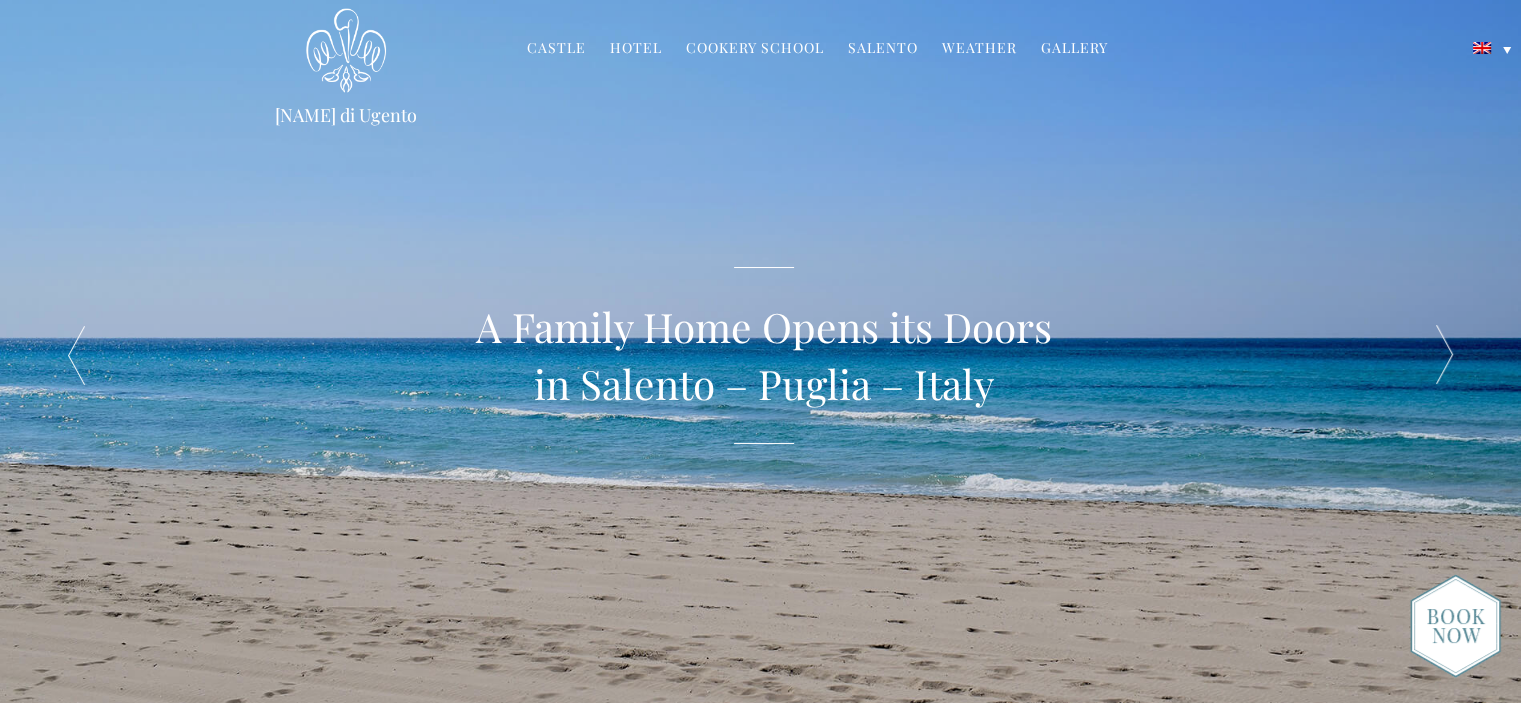 click on "Castle" at bounding box center [556, 49] 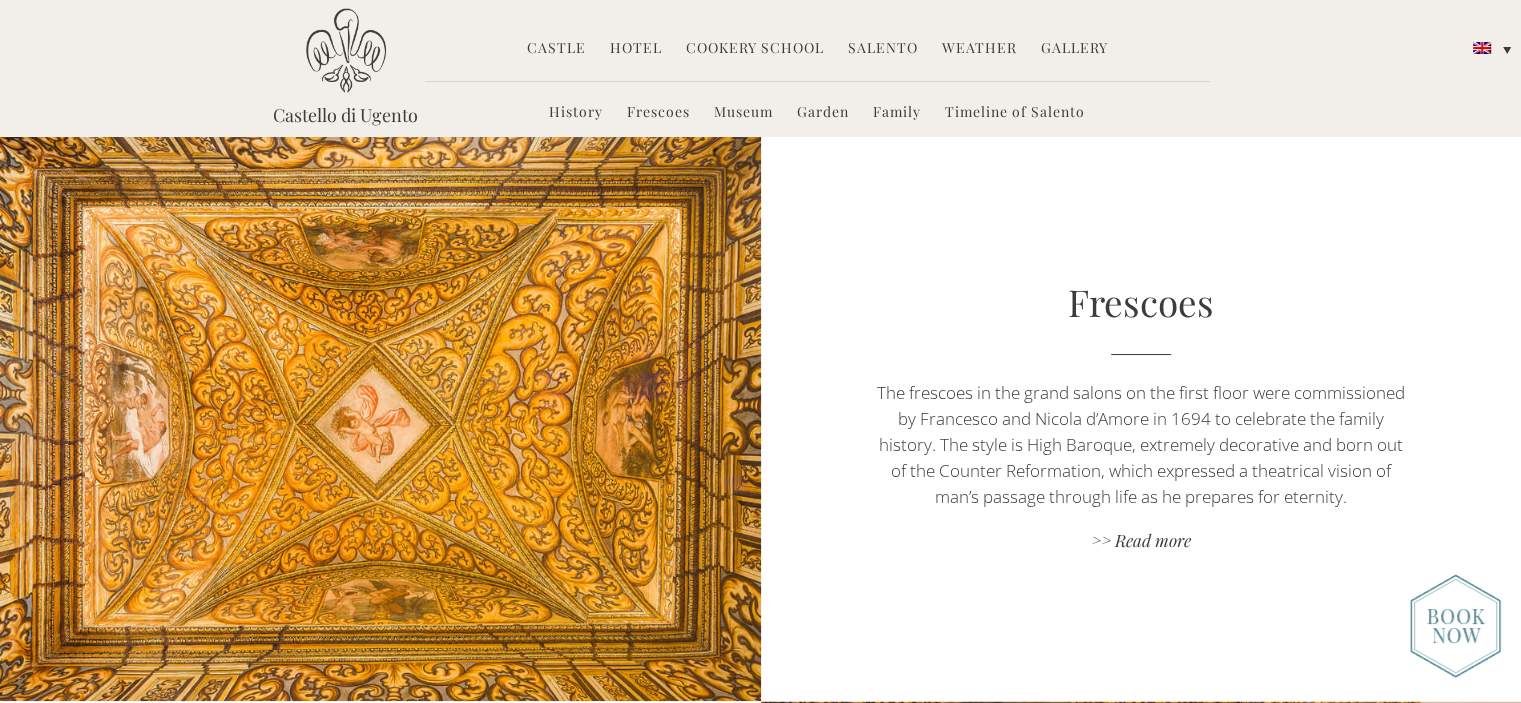 scroll, scrollTop: 1900, scrollLeft: 0, axis: vertical 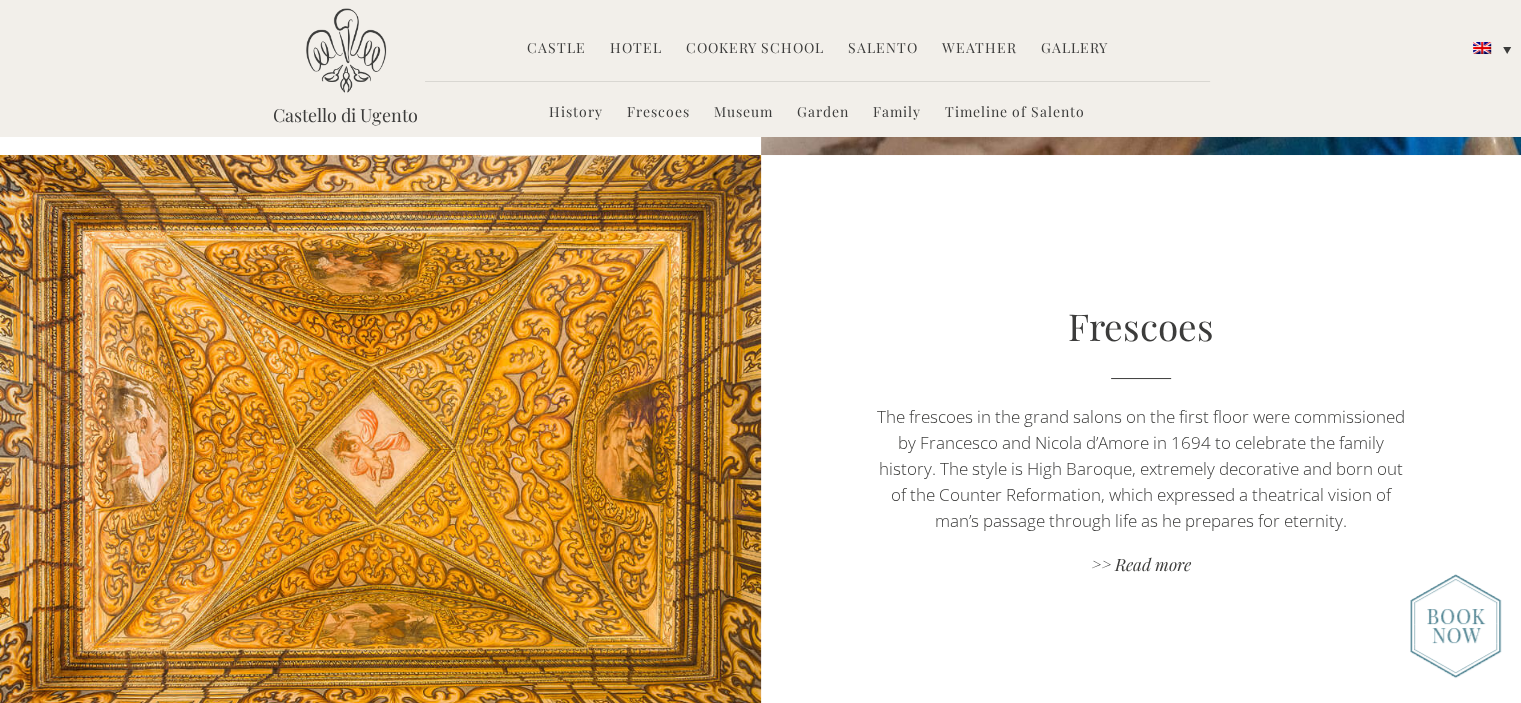 click on "Hotel" at bounding box center [636, 49] 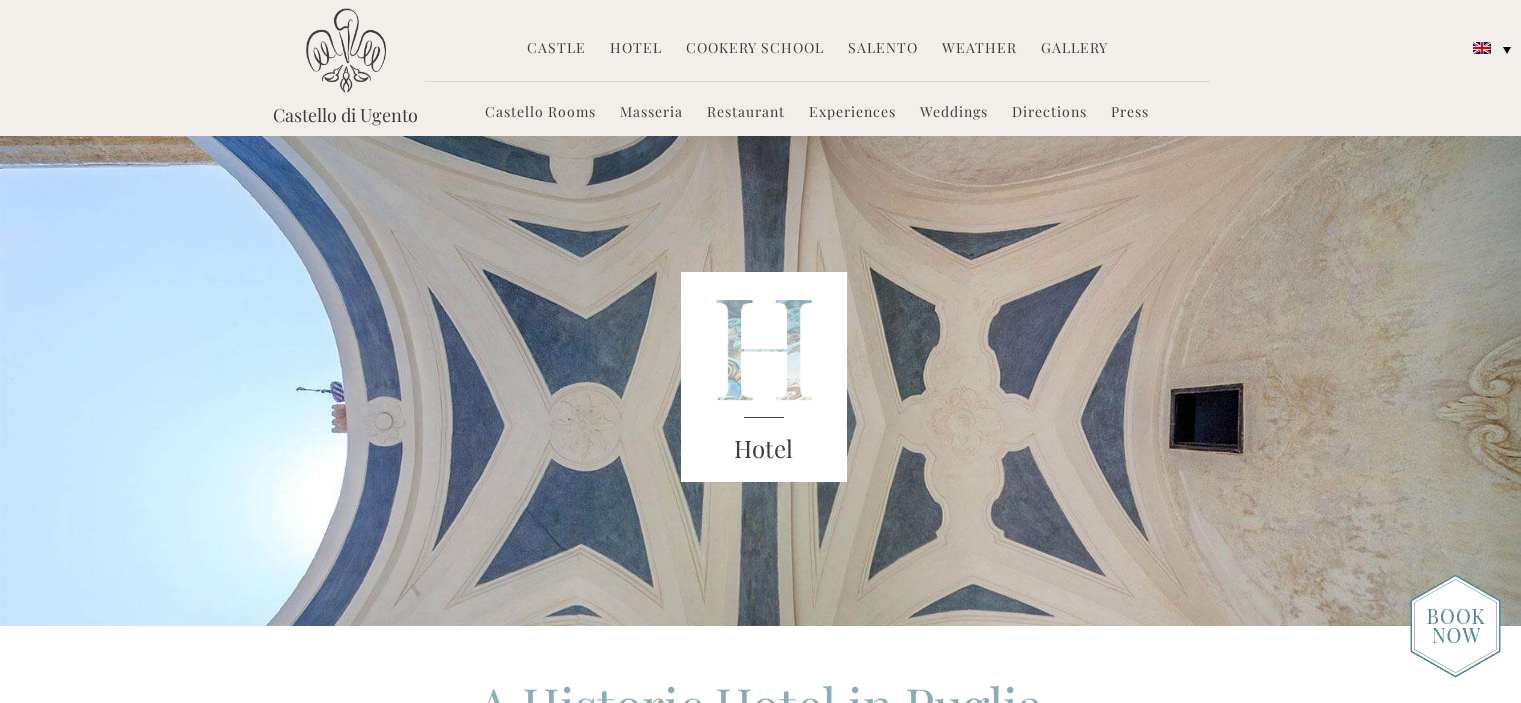 scroll, scrollTop: 0, scrollLeft: 0, axis: both 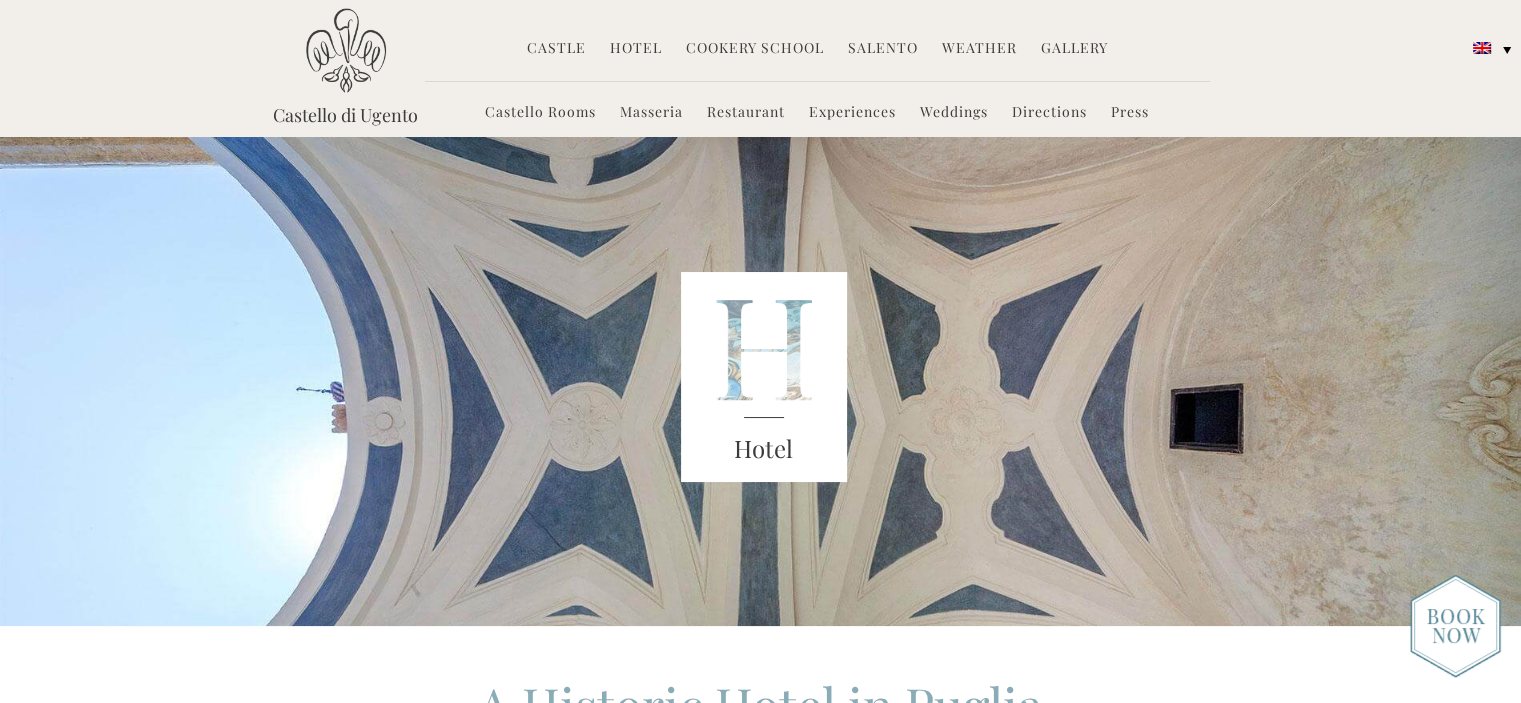 click on "Masseria" at bounding box center (651, 113) 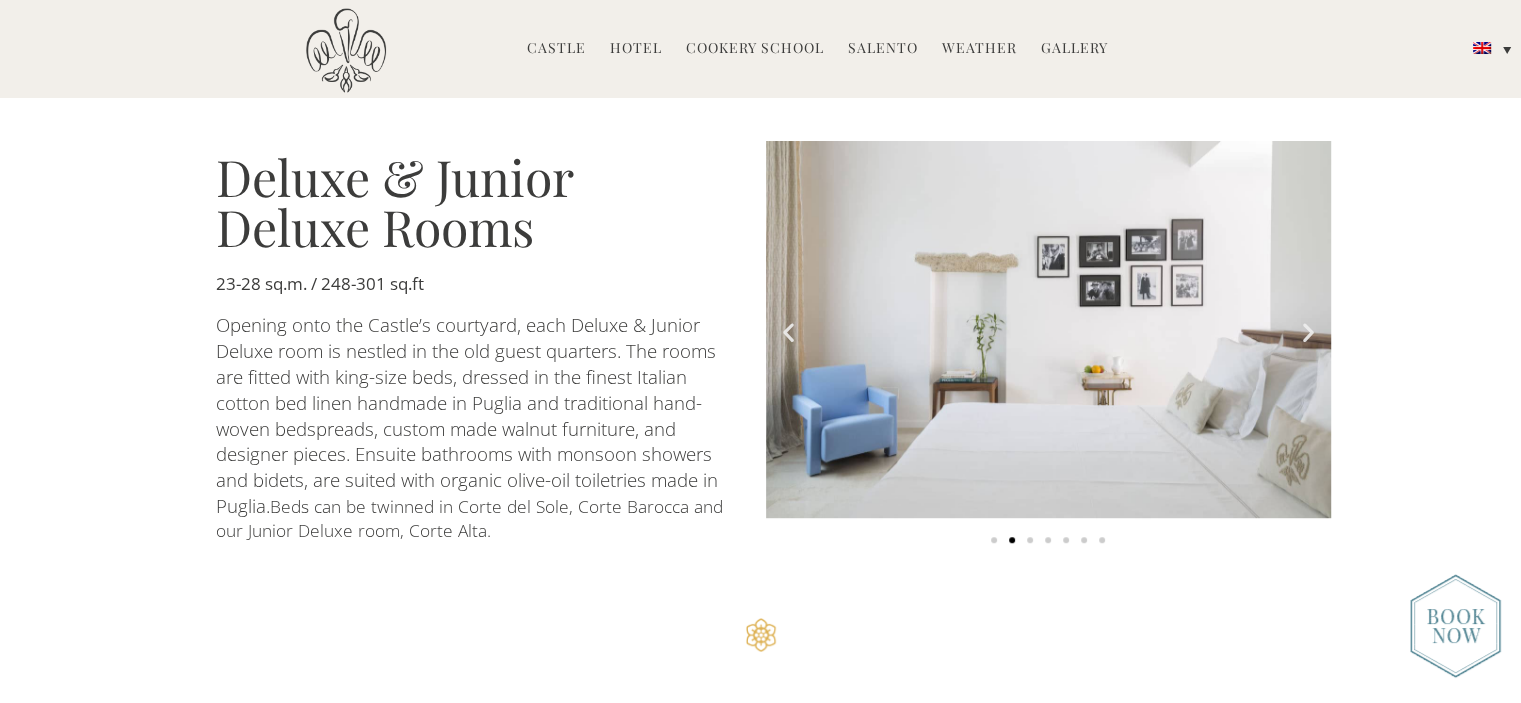 scroll, scrollTop: 1100, scrollLeft: 0, axis: vertical 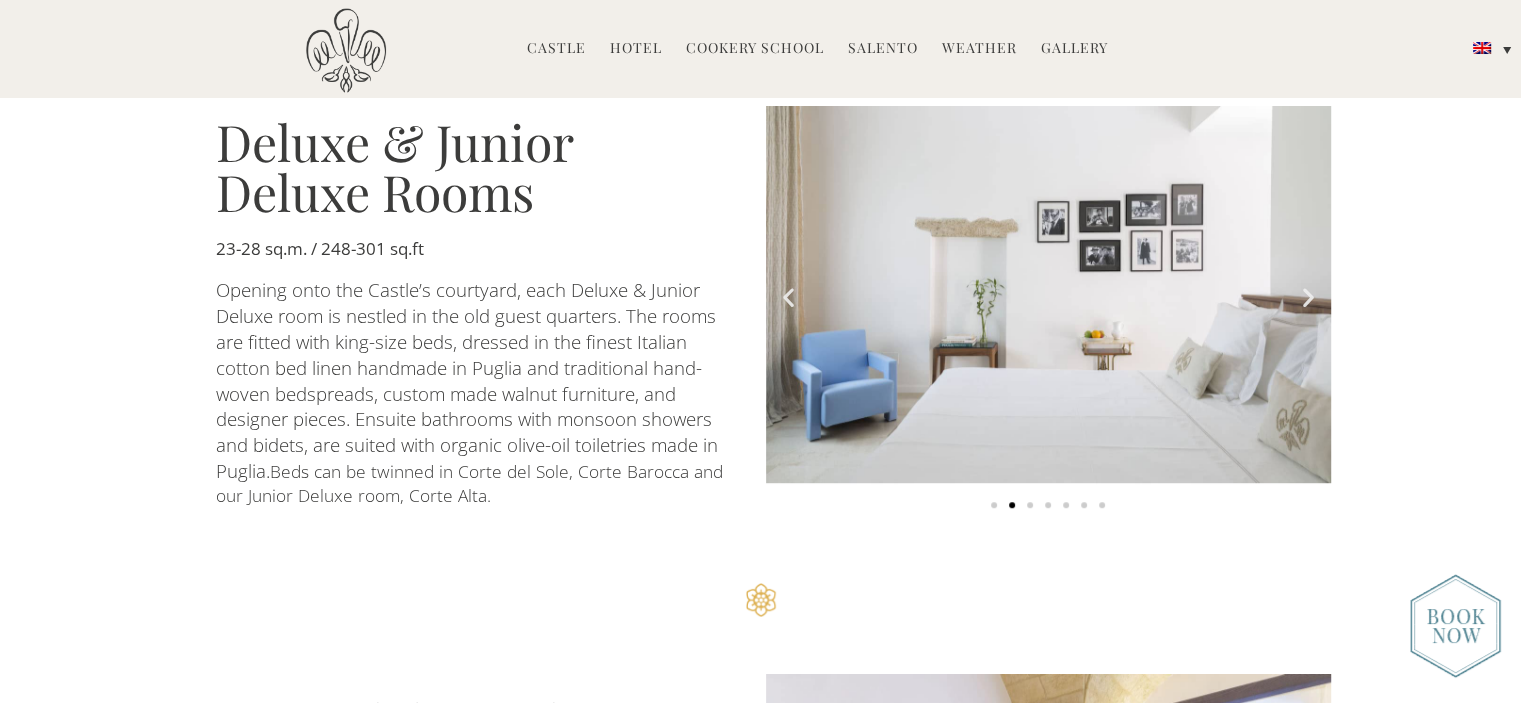 click at bounding box center (1308, 297) 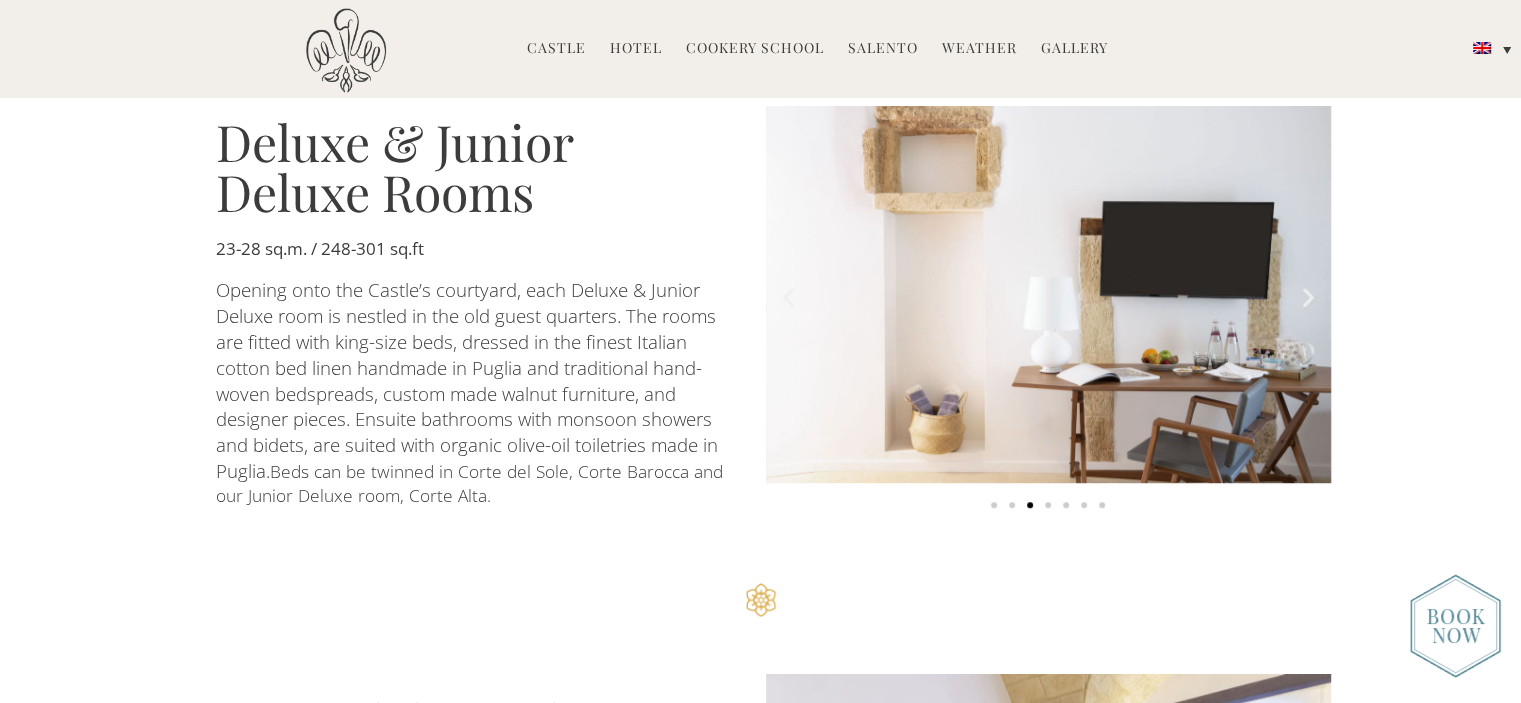 click at bounding box center [1308, 297] 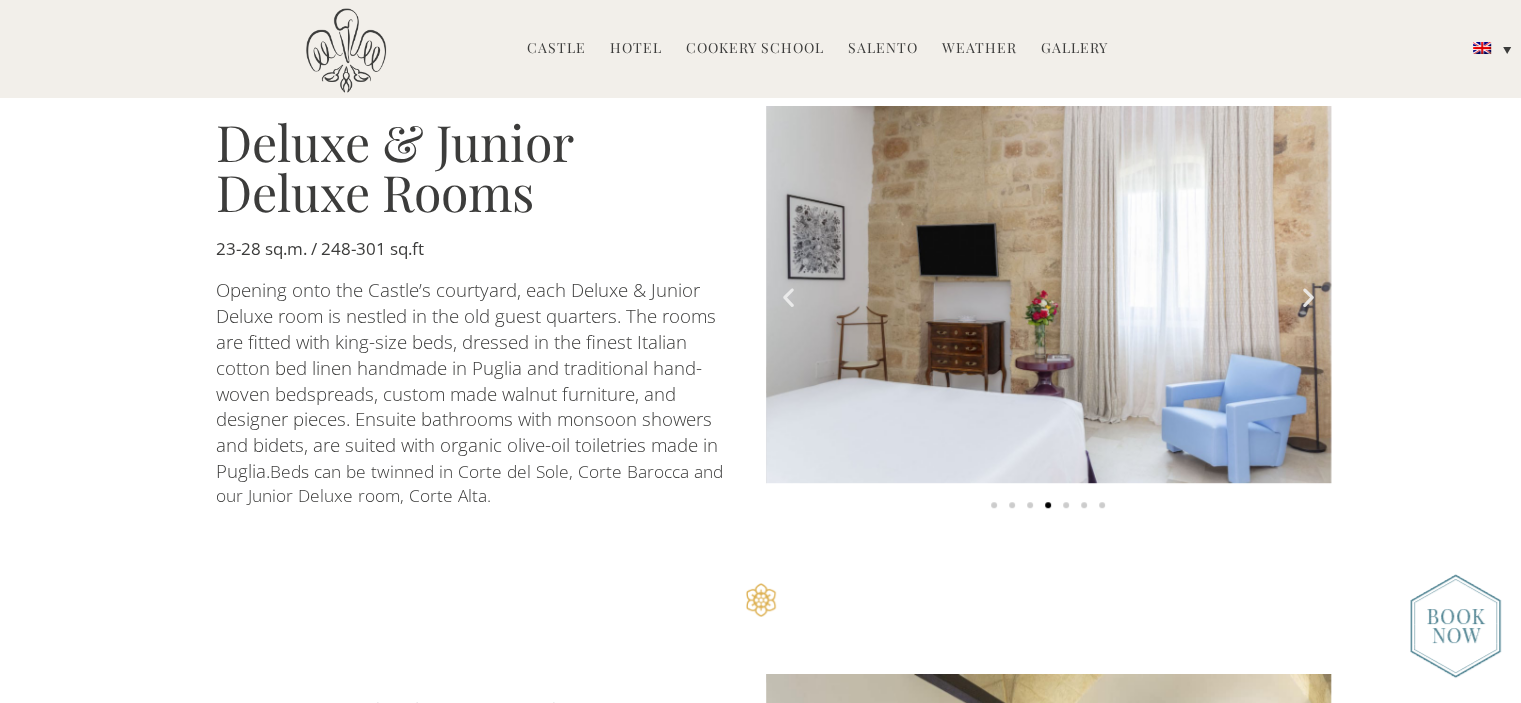 click at bounding box center [1308, 297] 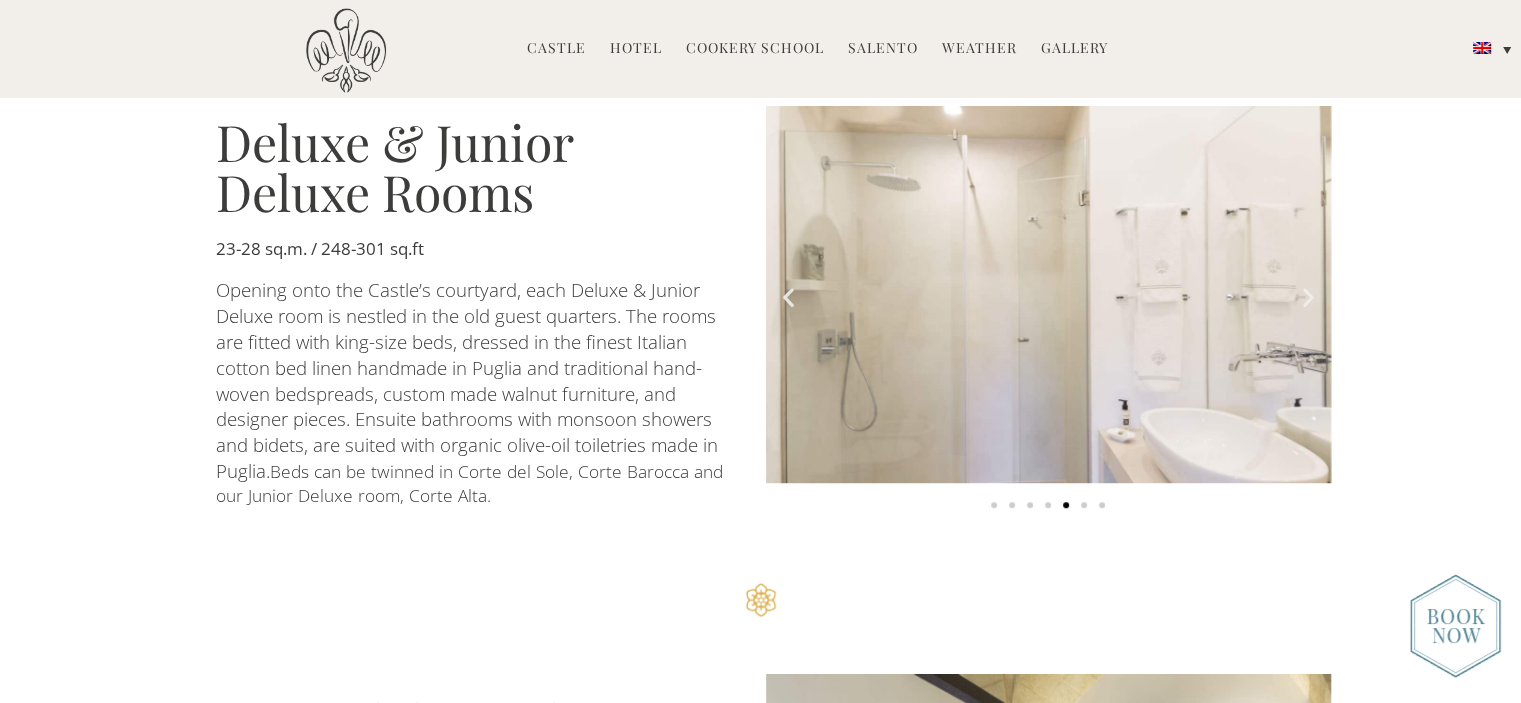 click at bounding box center (1308, 297) 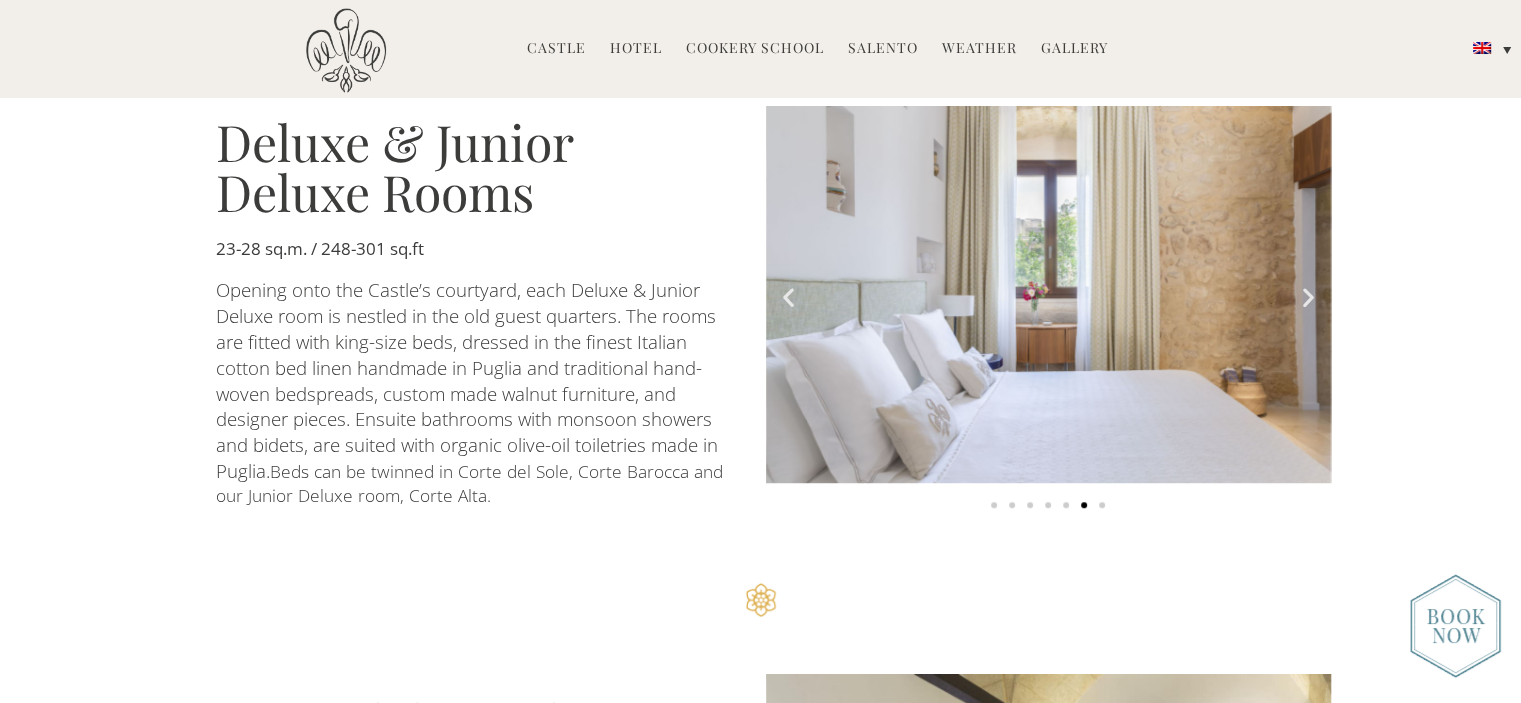click at bounding box center [1308, 297] 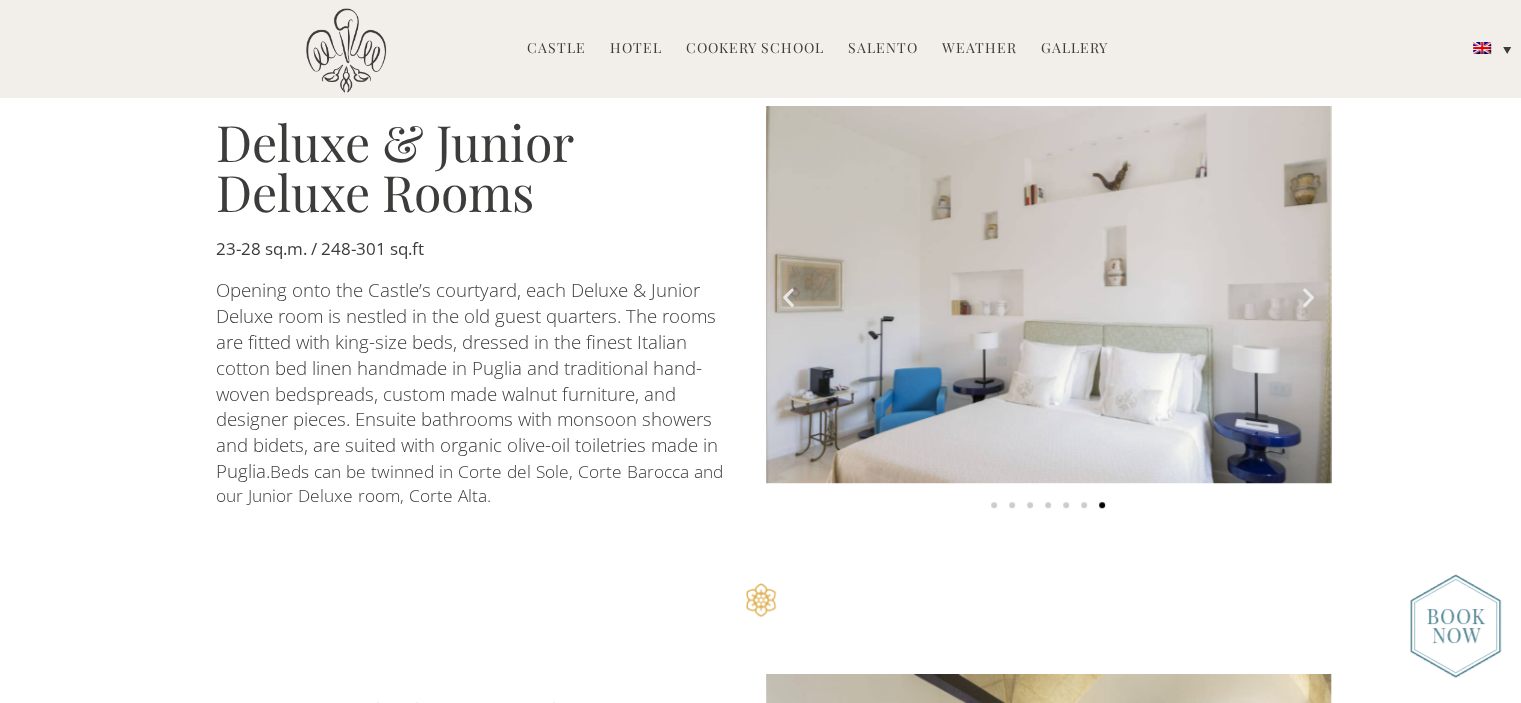 click at bounding box center [1308, 297] 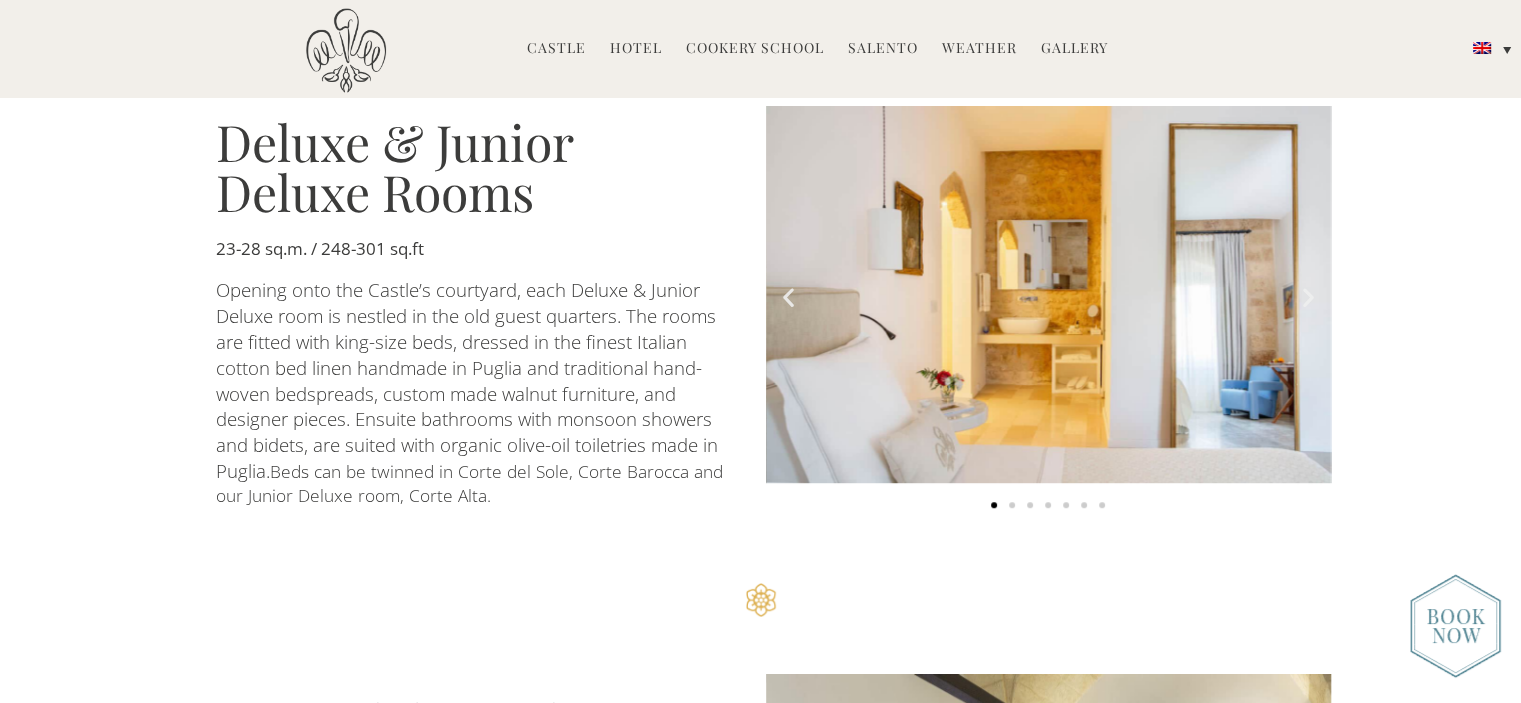 click at bounding box center [1308, 297] 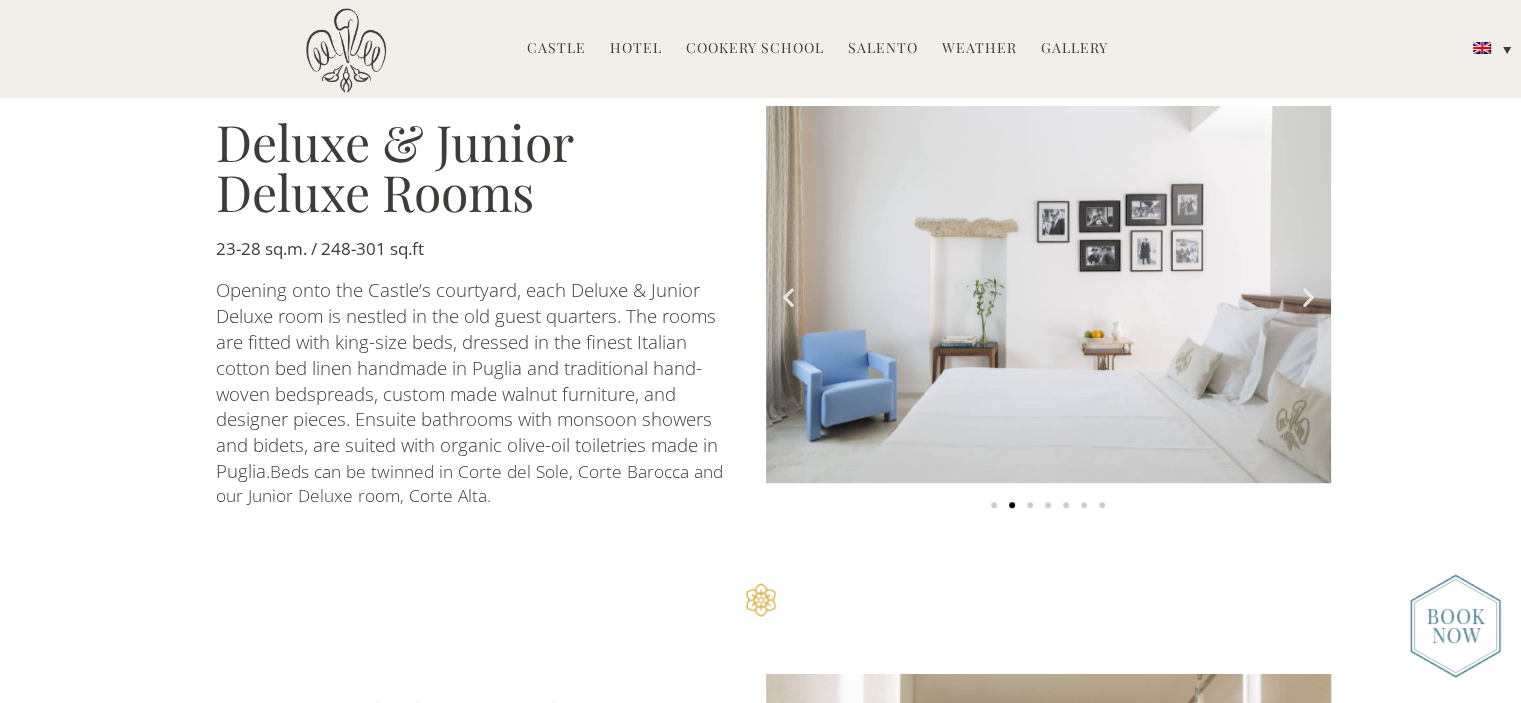 click at bounding box center [1308, 297] 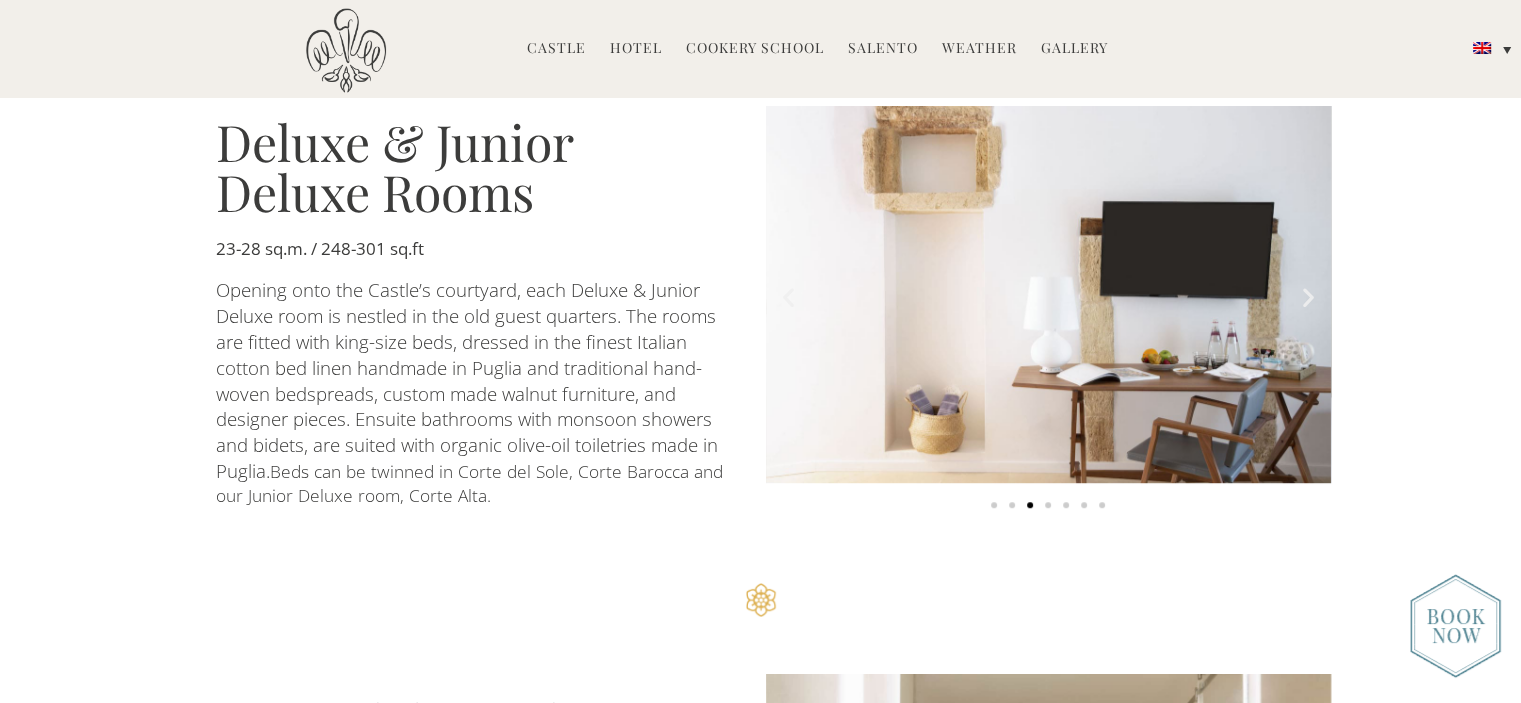 click at bounding box center (1308, 297) 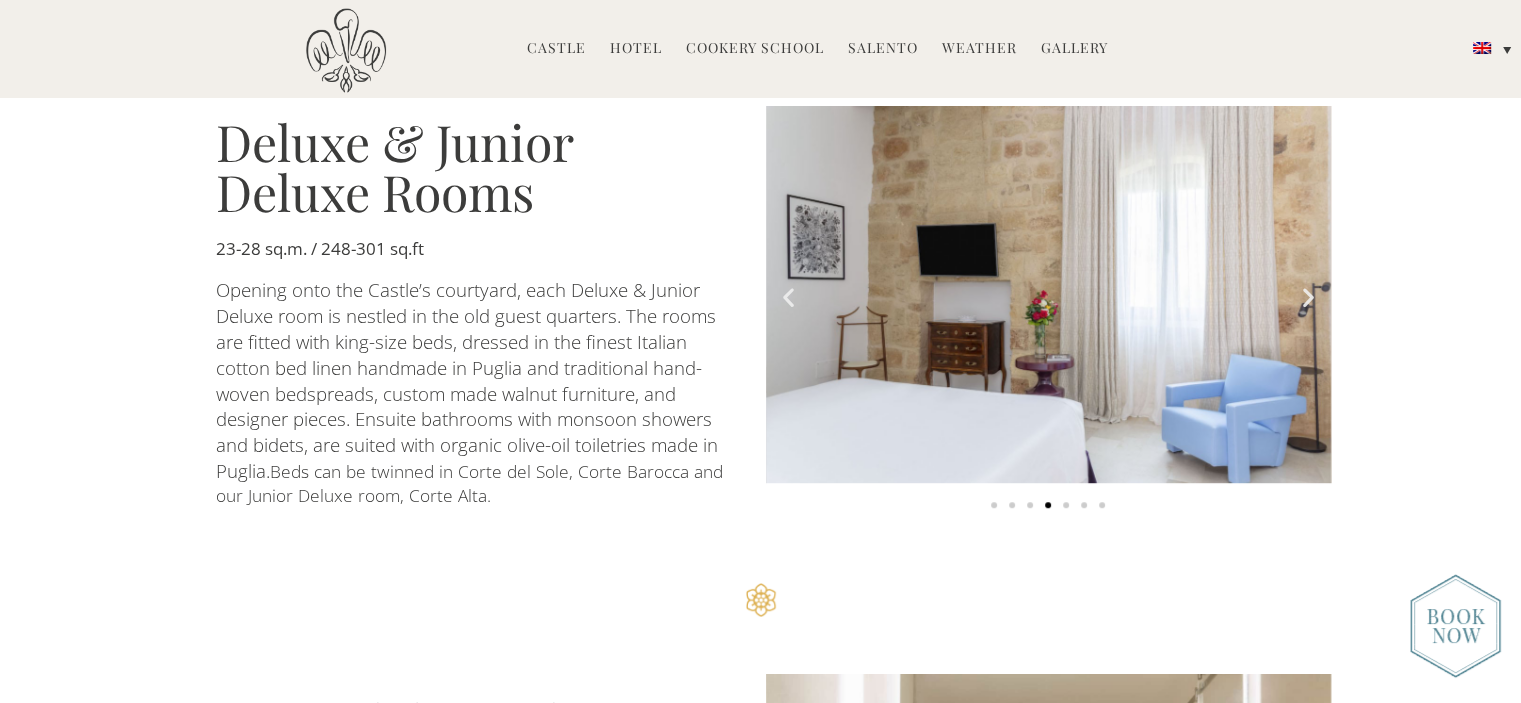 click at bounding box center [1308, 297] 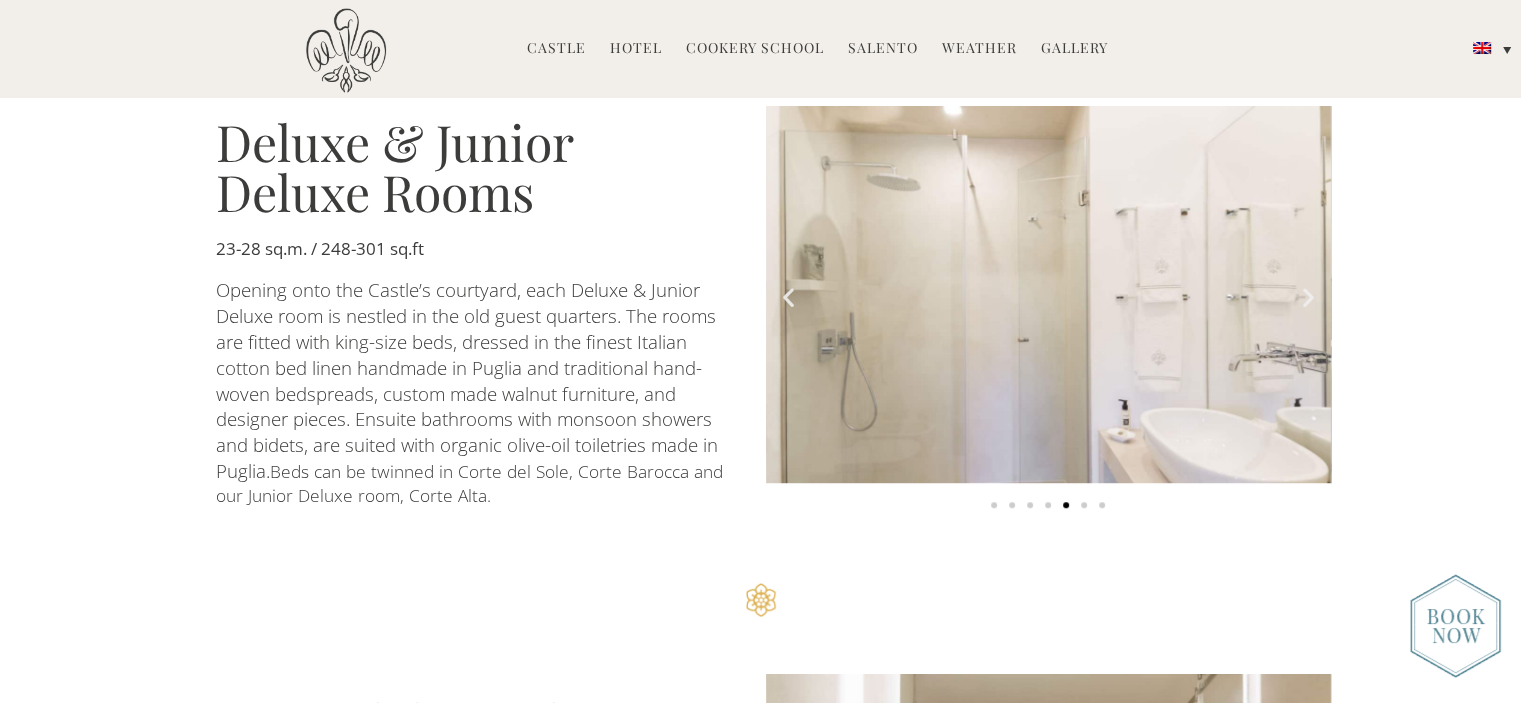 click at bounding box center (1308, 297) 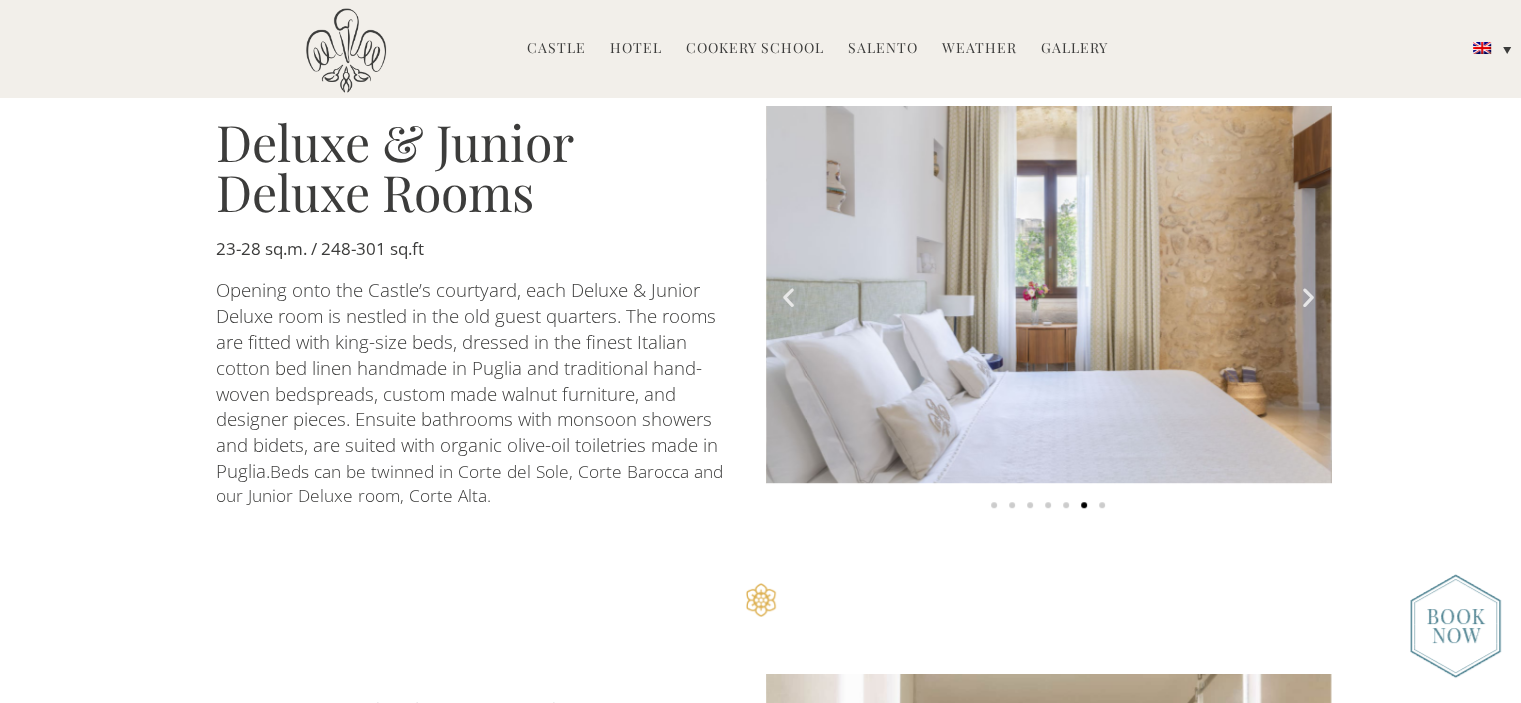 click at bounding box center (1308, 297) 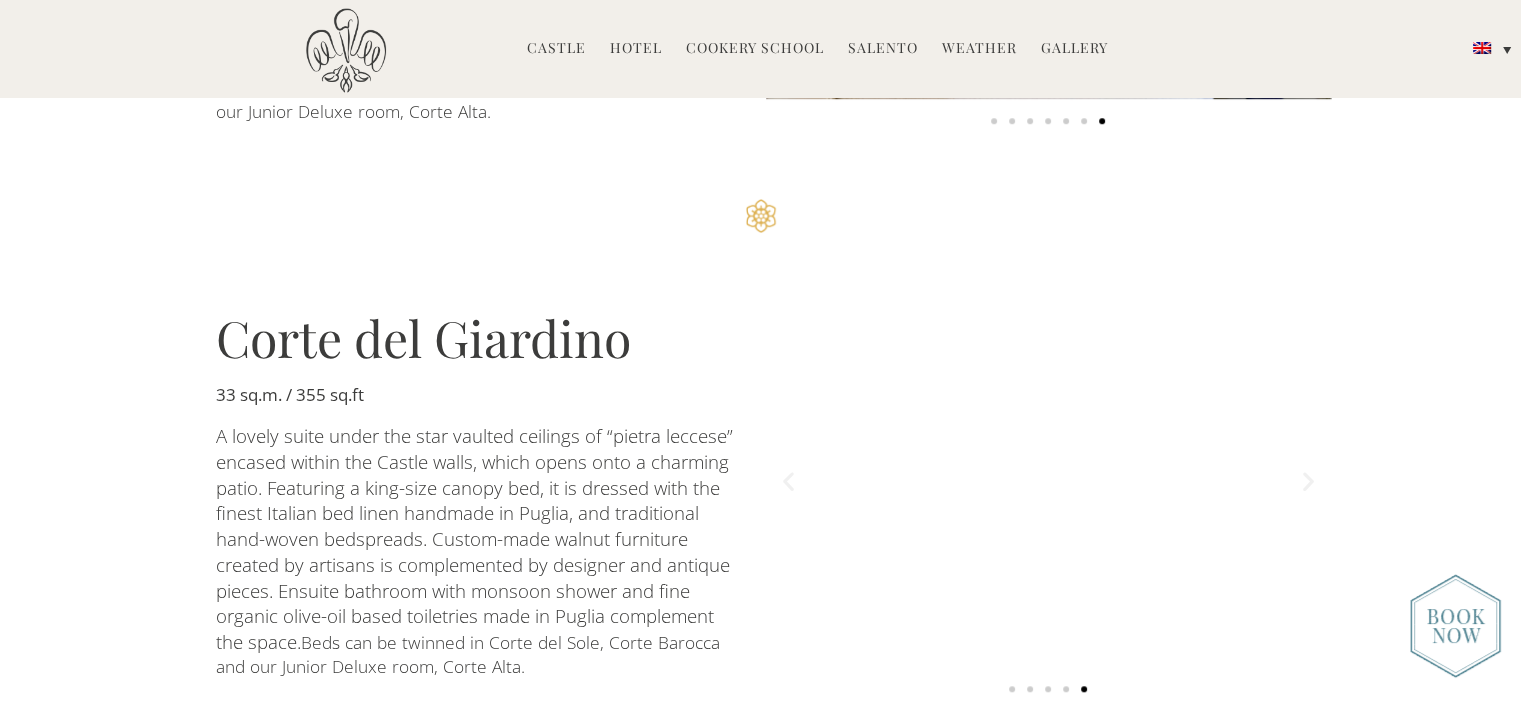 scroll, scrollTop: 1600, scrollLeft: 0, axis: vertical 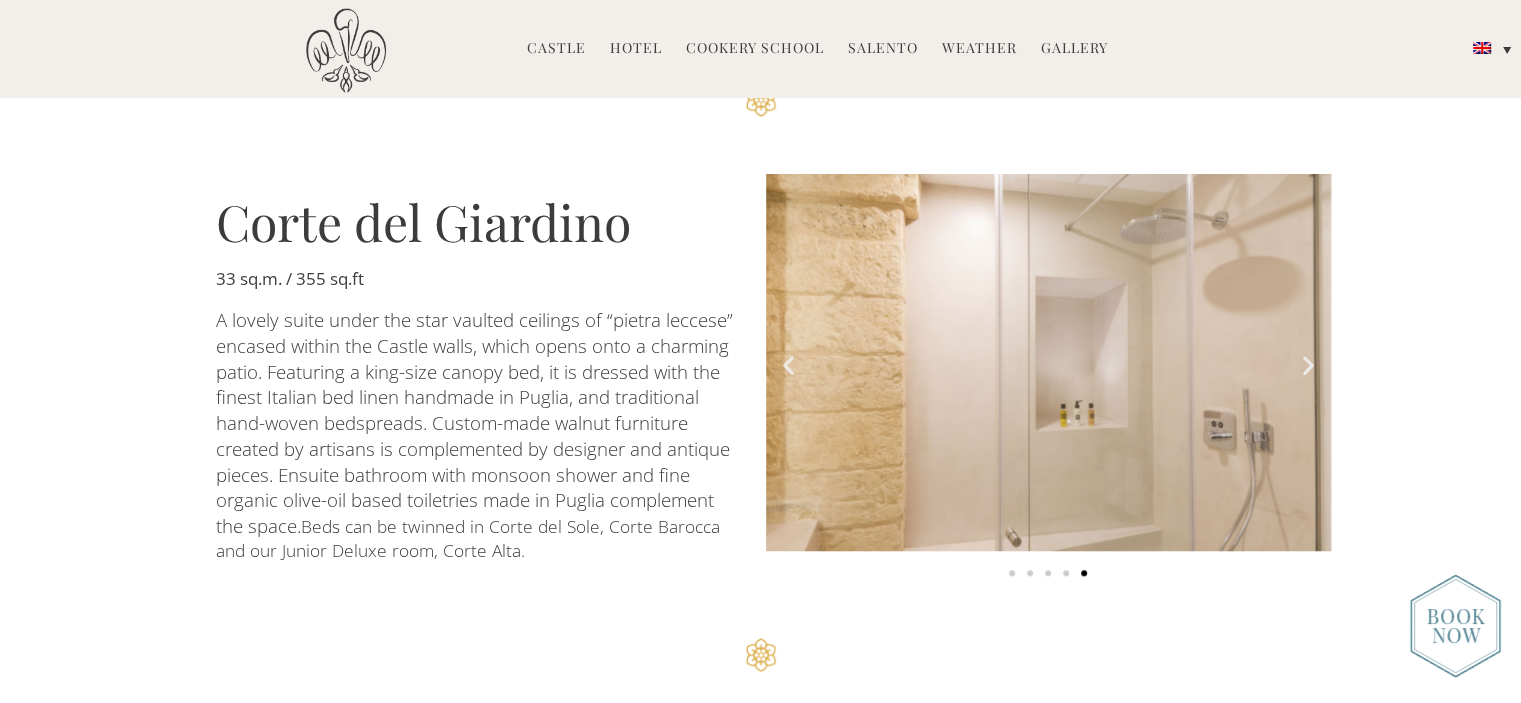 click at bounding box center [1308, 364] 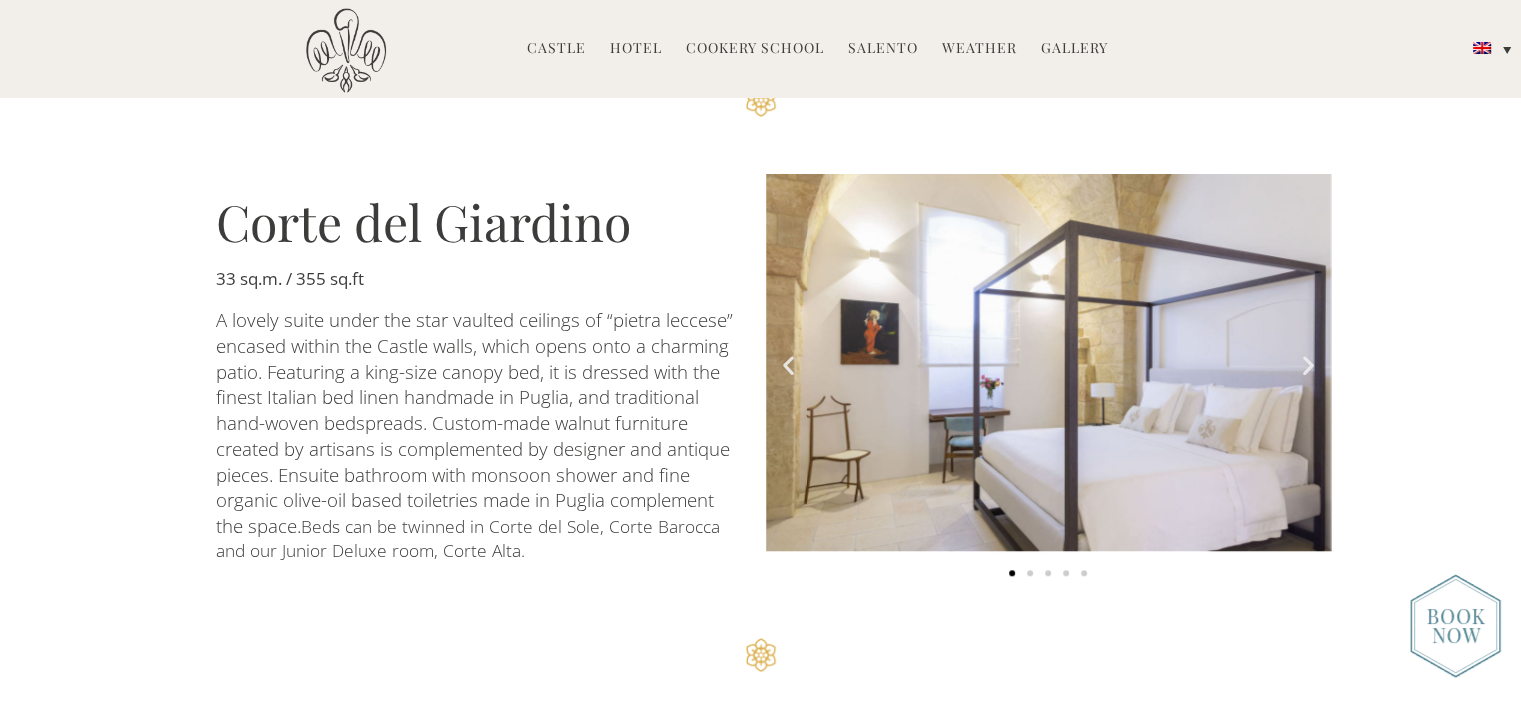 click at bounding box center [1308, 364] 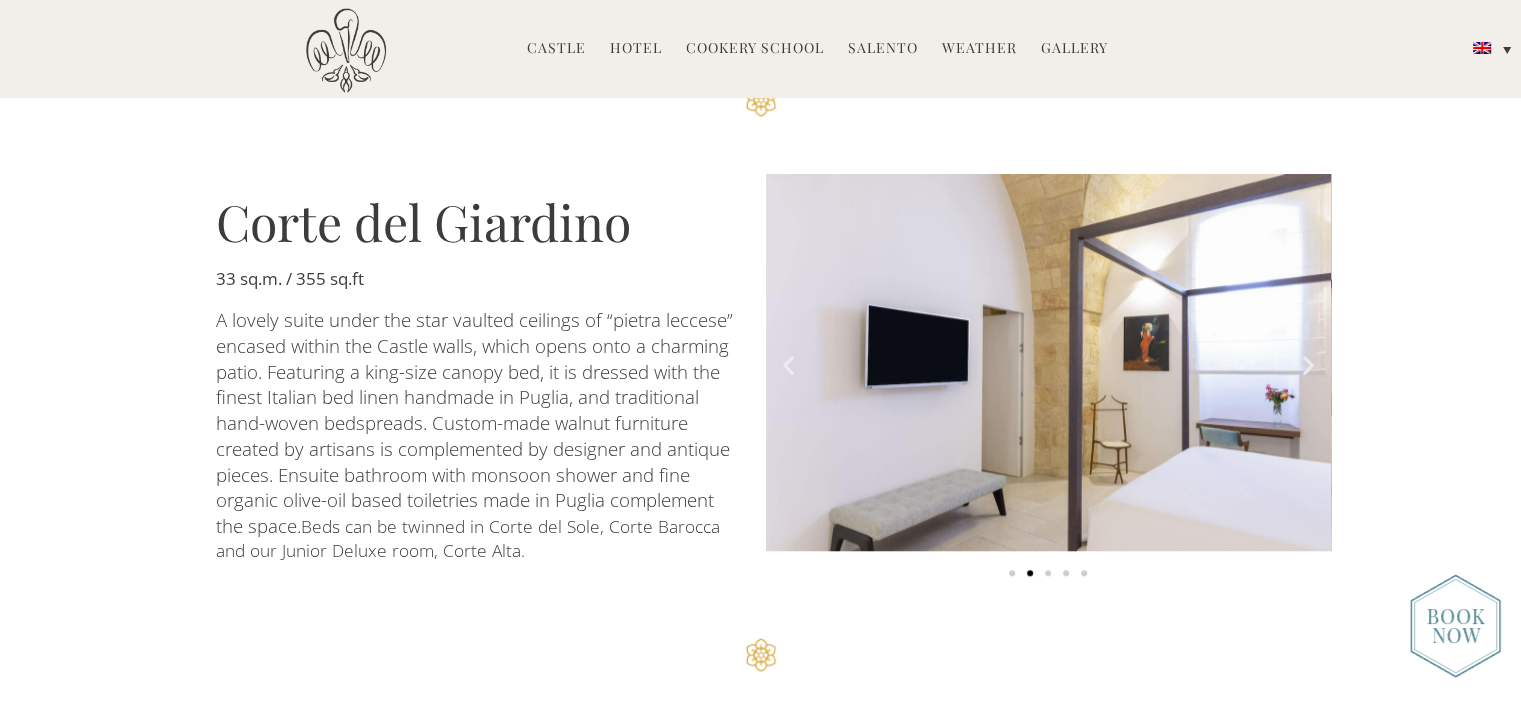 click at bounding box center (1308, 364) 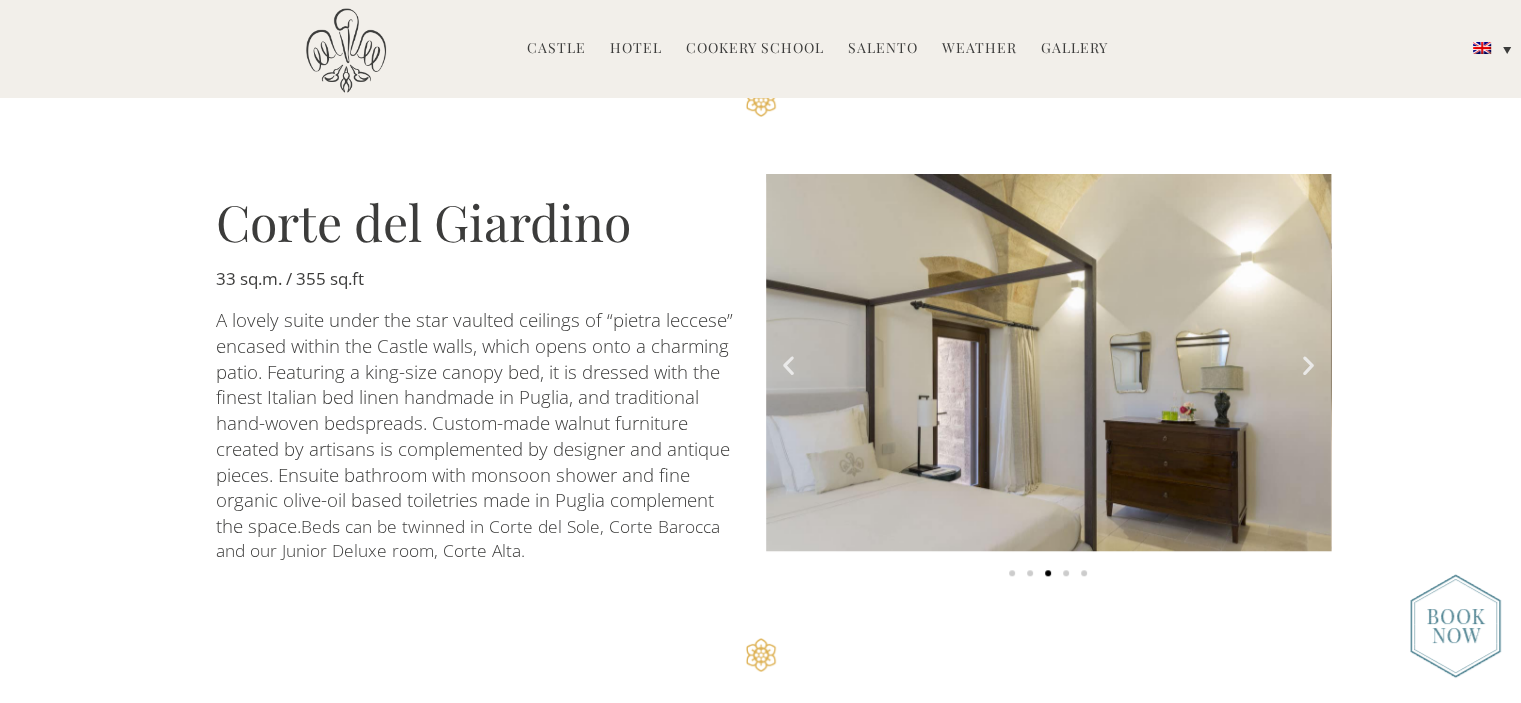 click at bounding box center [1308, 364] 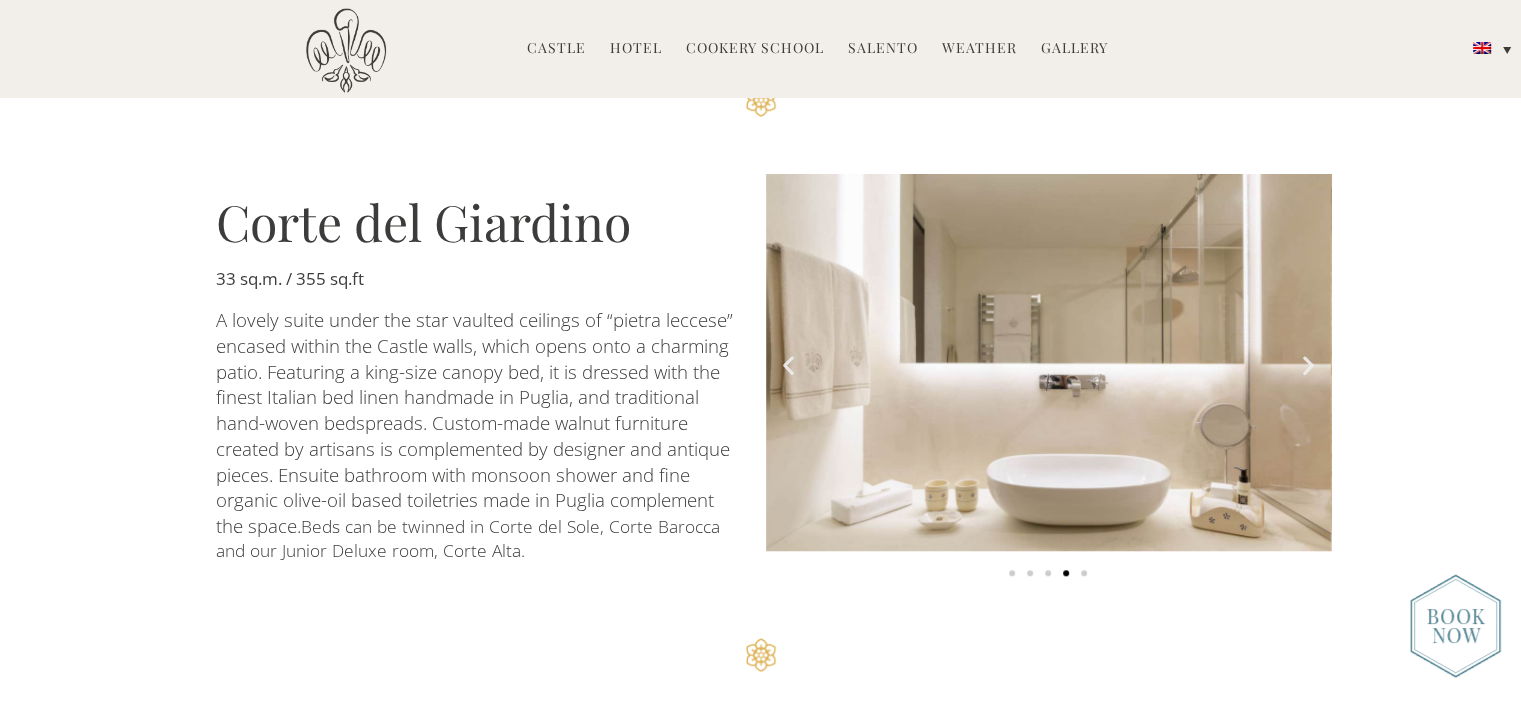 click at bounding box center [1308, 364] 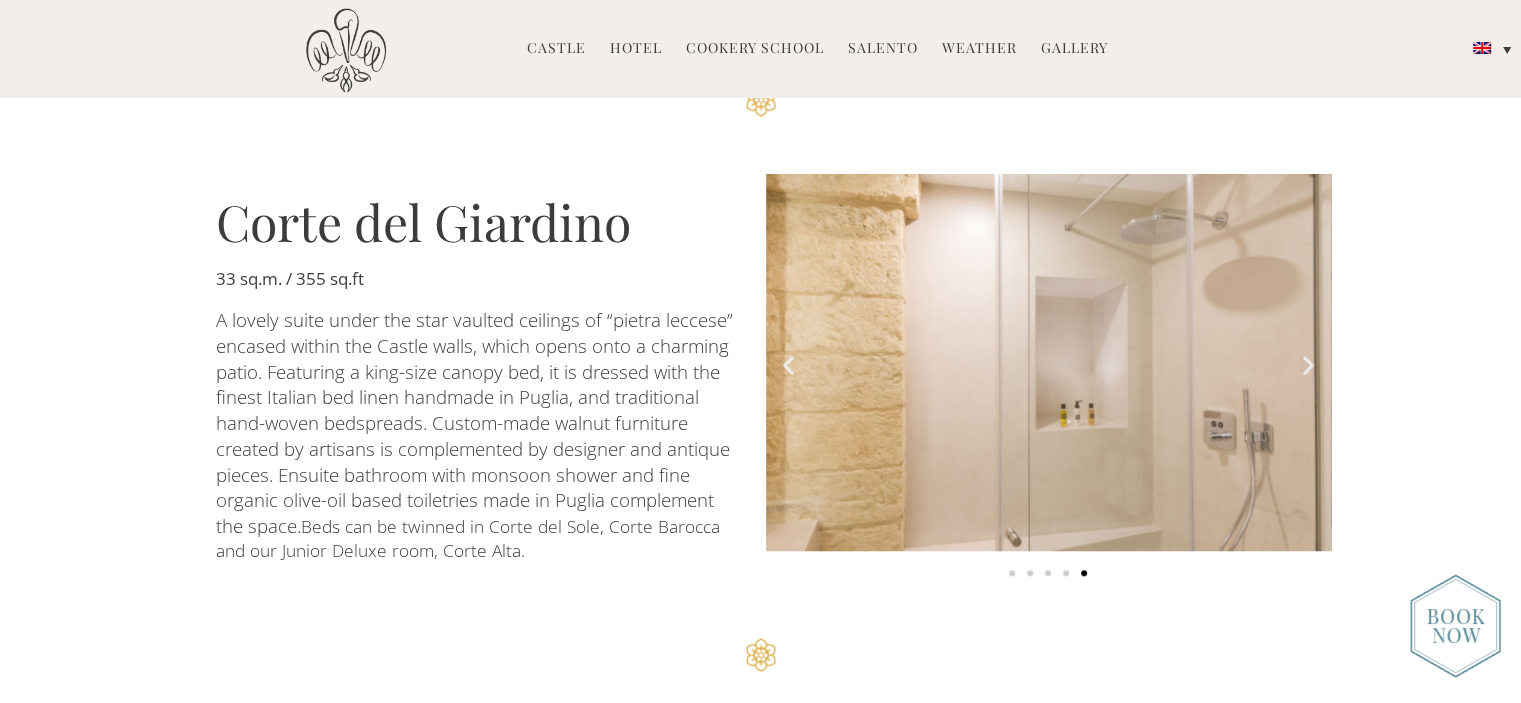 click at bounding box center (1308, 364) 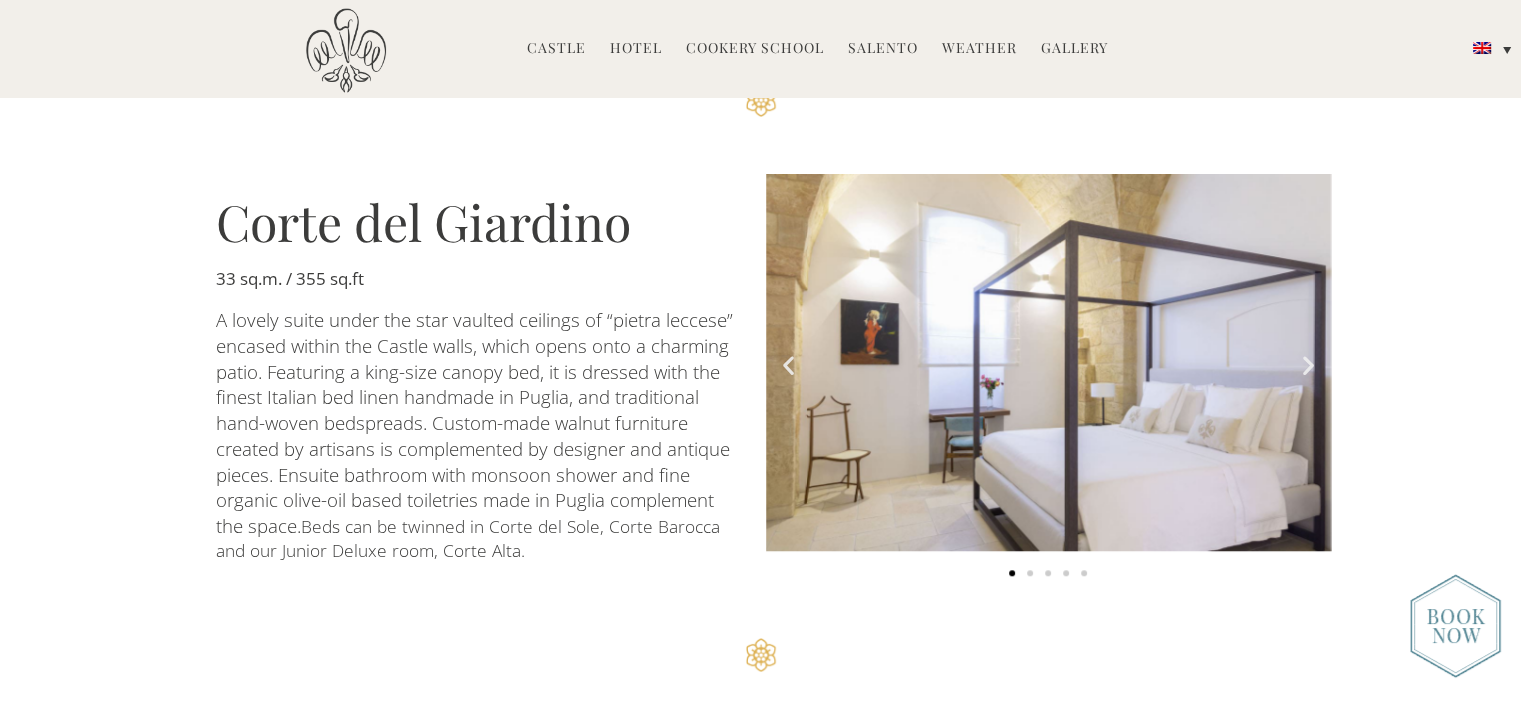 click at bounding box center [1308, 364] 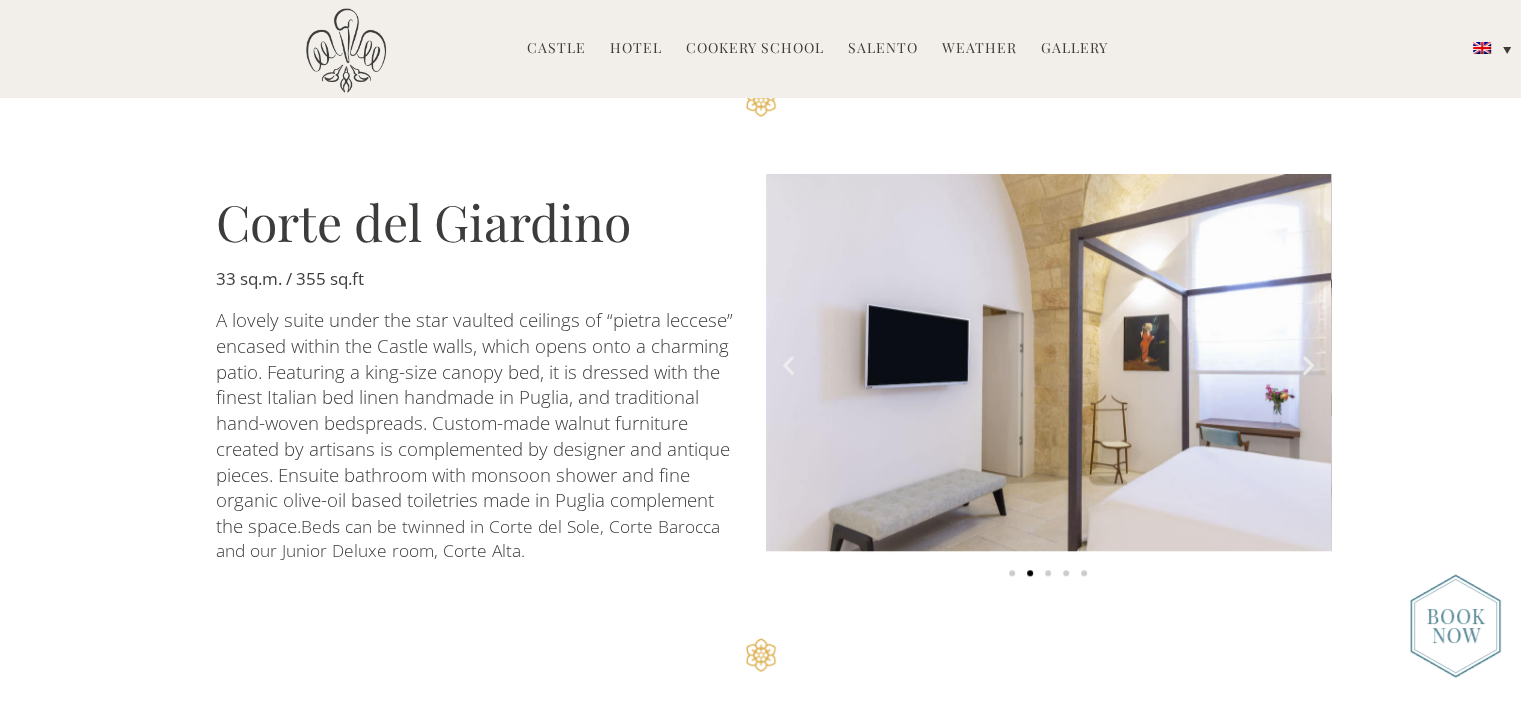click at bounding box center (1308, 364) 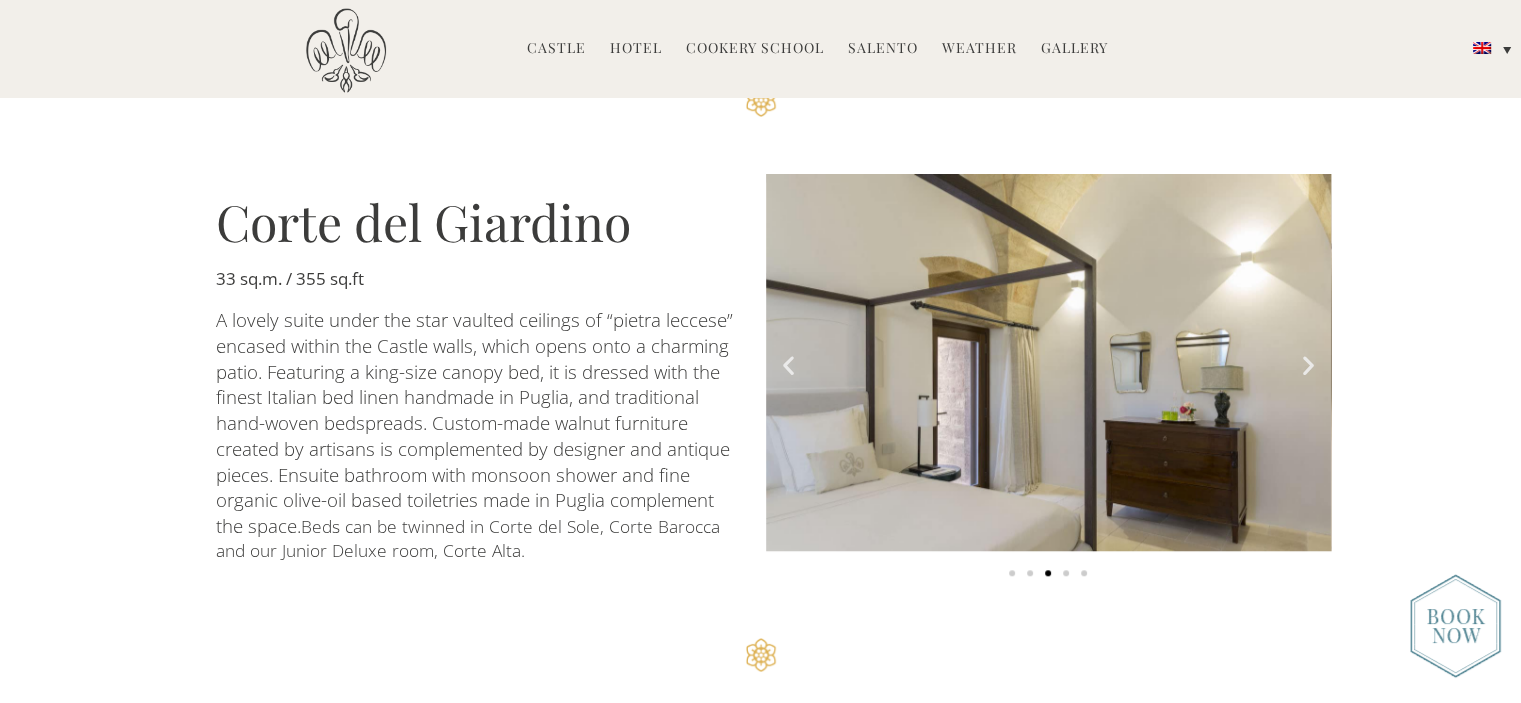 click at bounding box center [1308, 364] 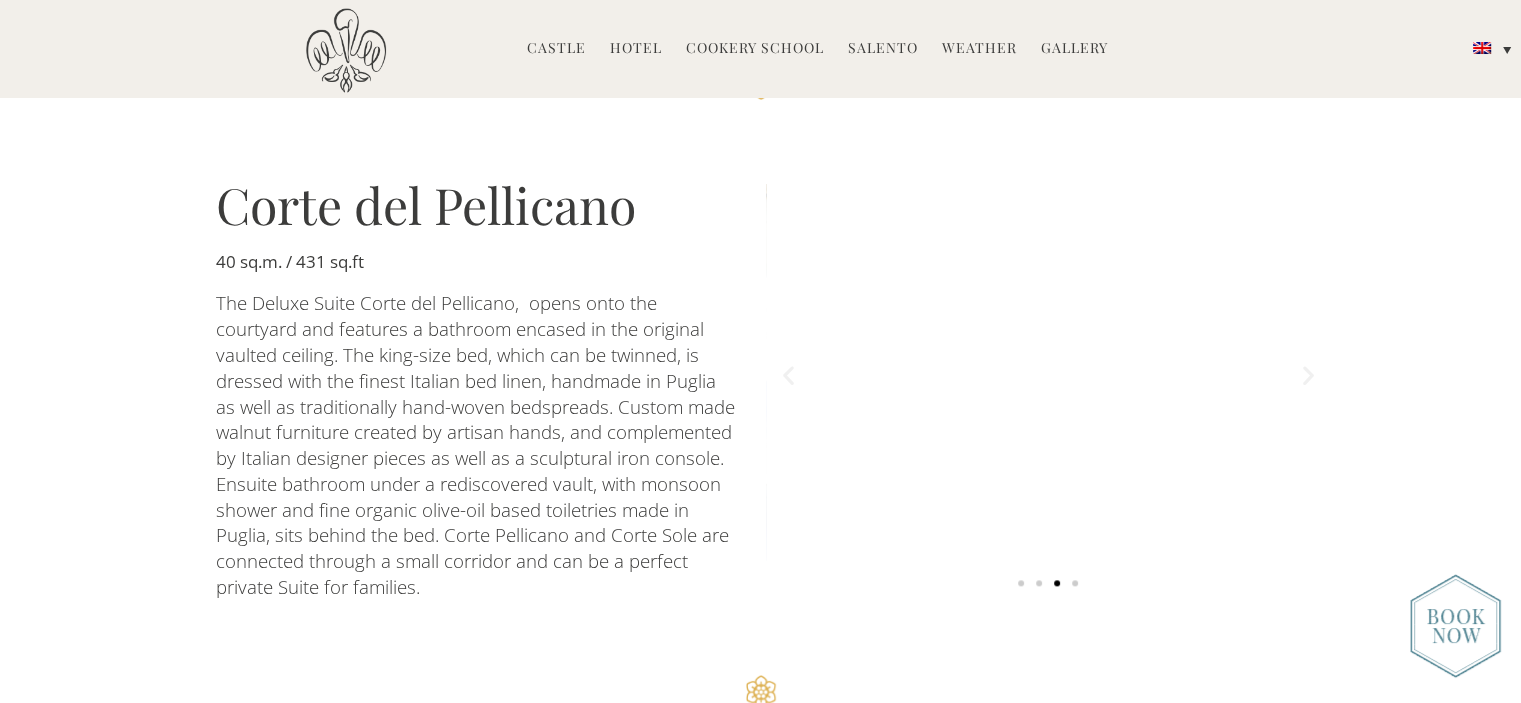 scroll, scrollTop: 2300, scrollLeft: 0, axis: vertical 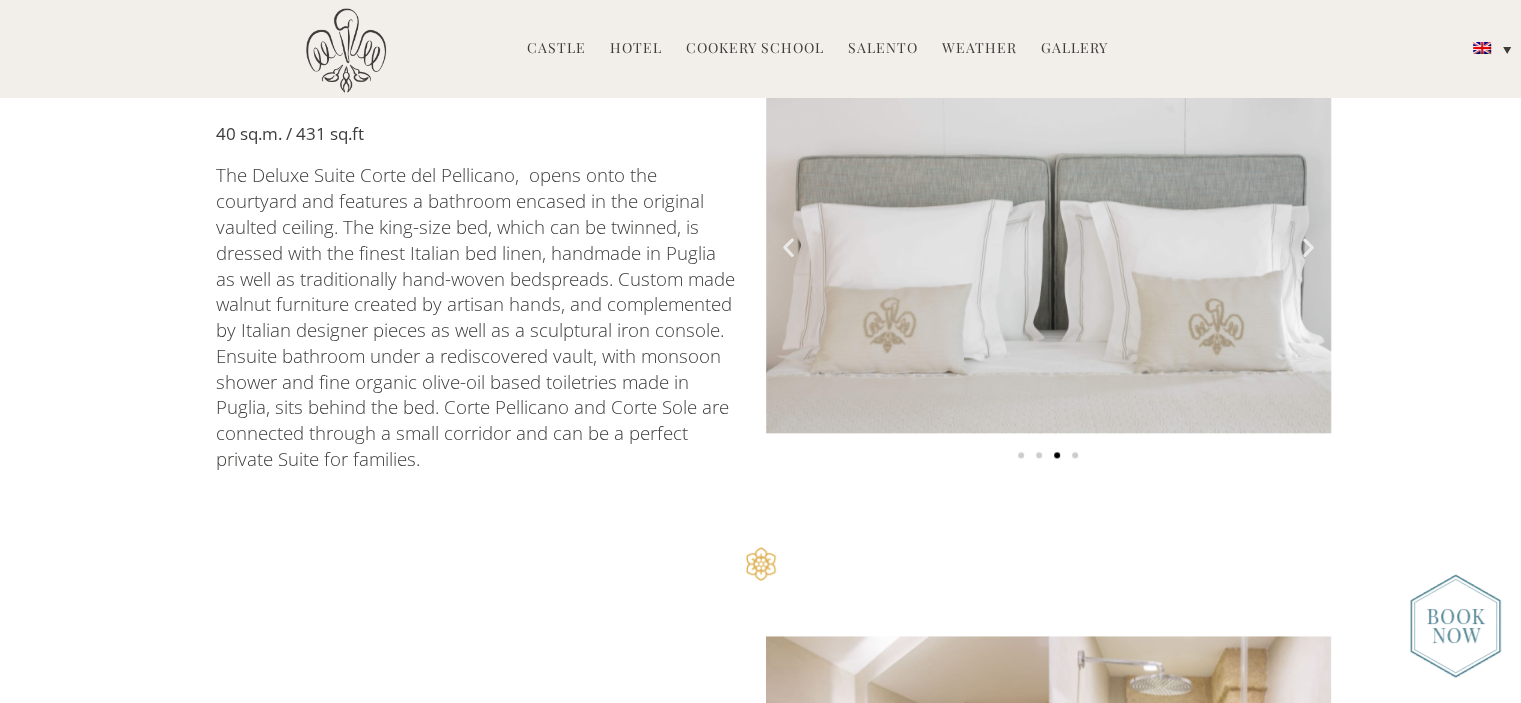 click at bounding box center [1308, 246] 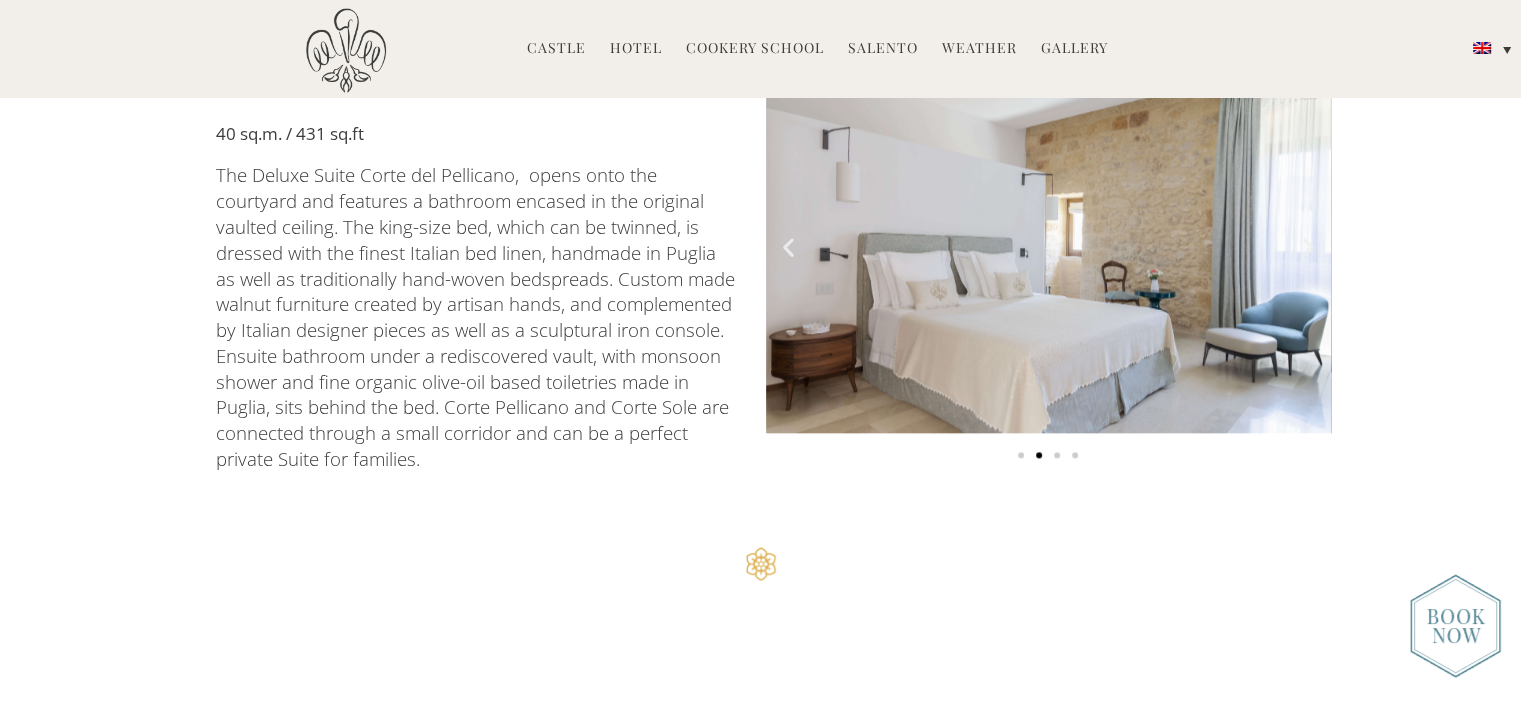 click at bounding box center (1308, 246) 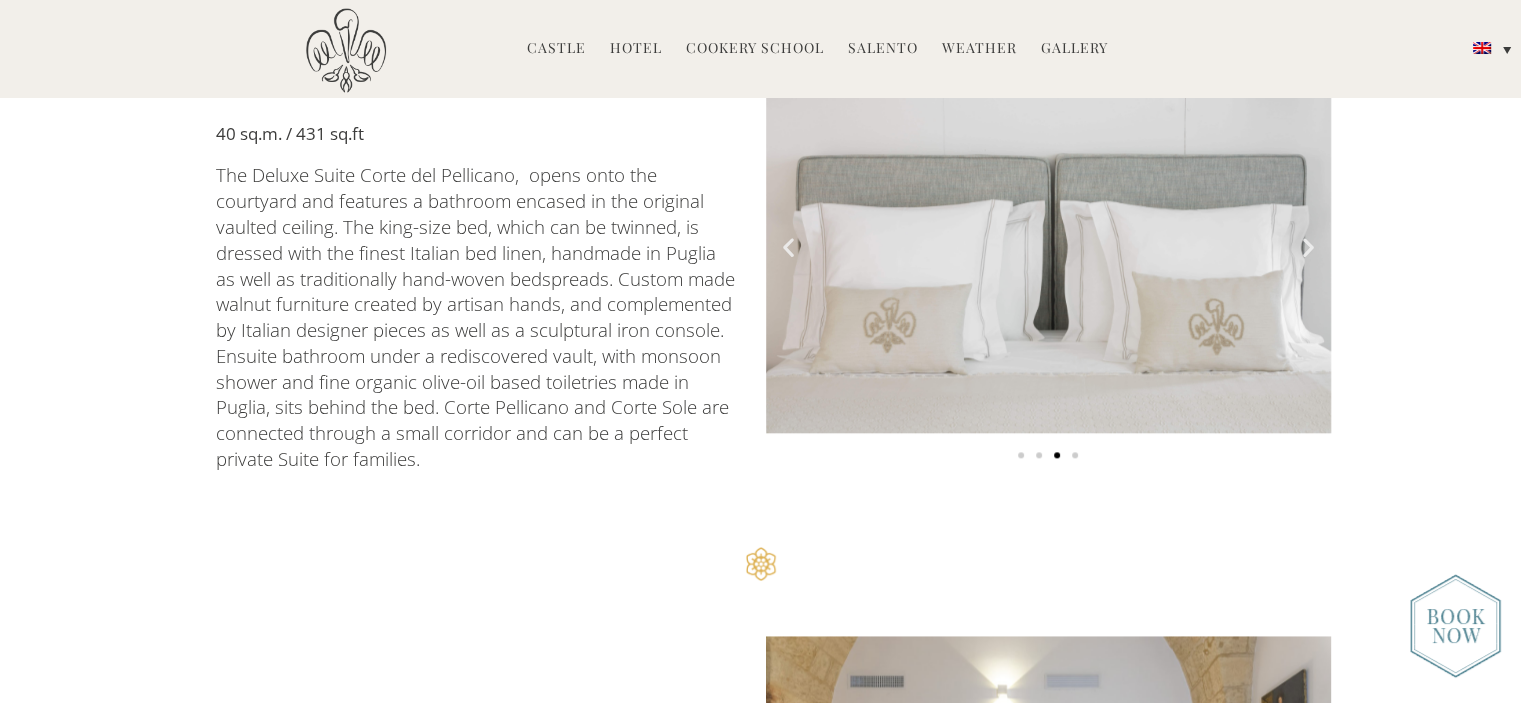 click at bounding box center [1308, 246] 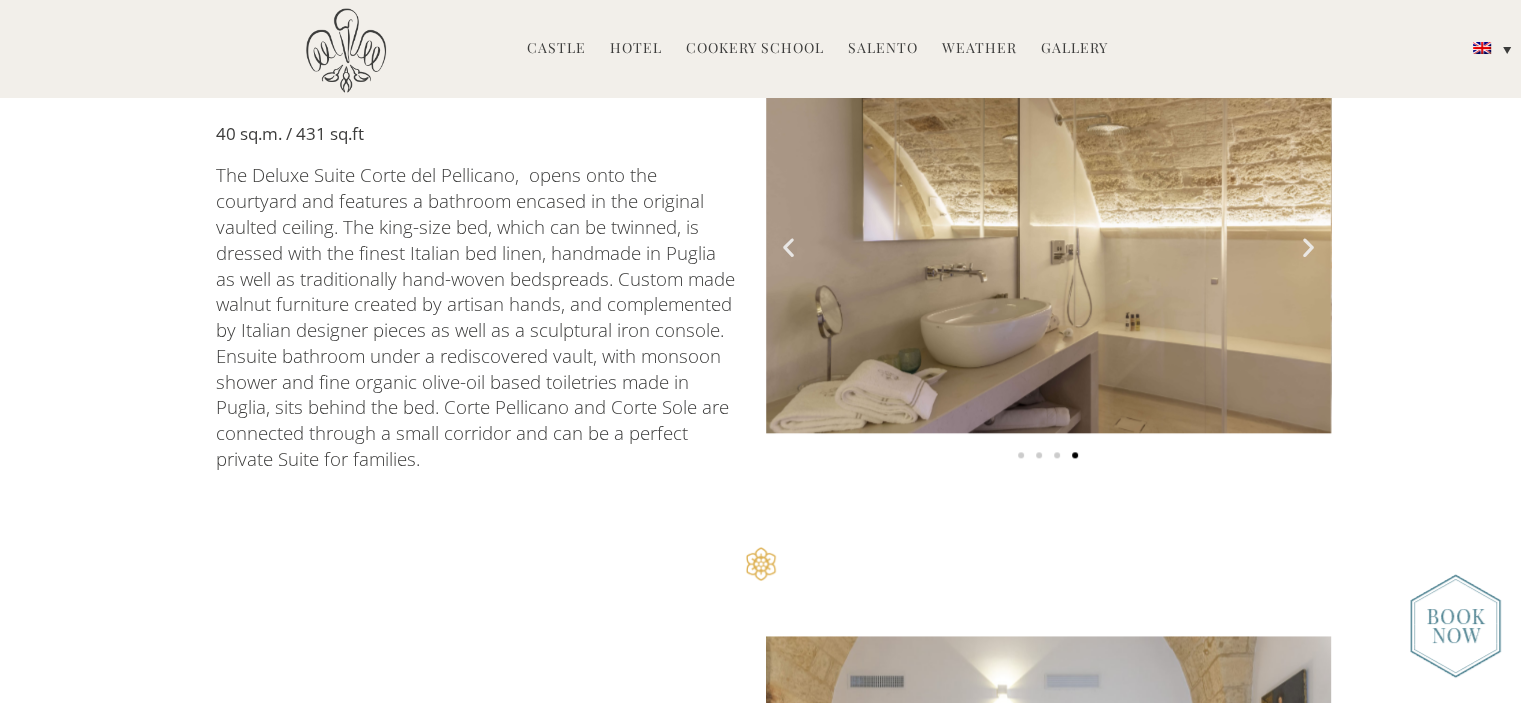 click at bounding box center [1308, 246] 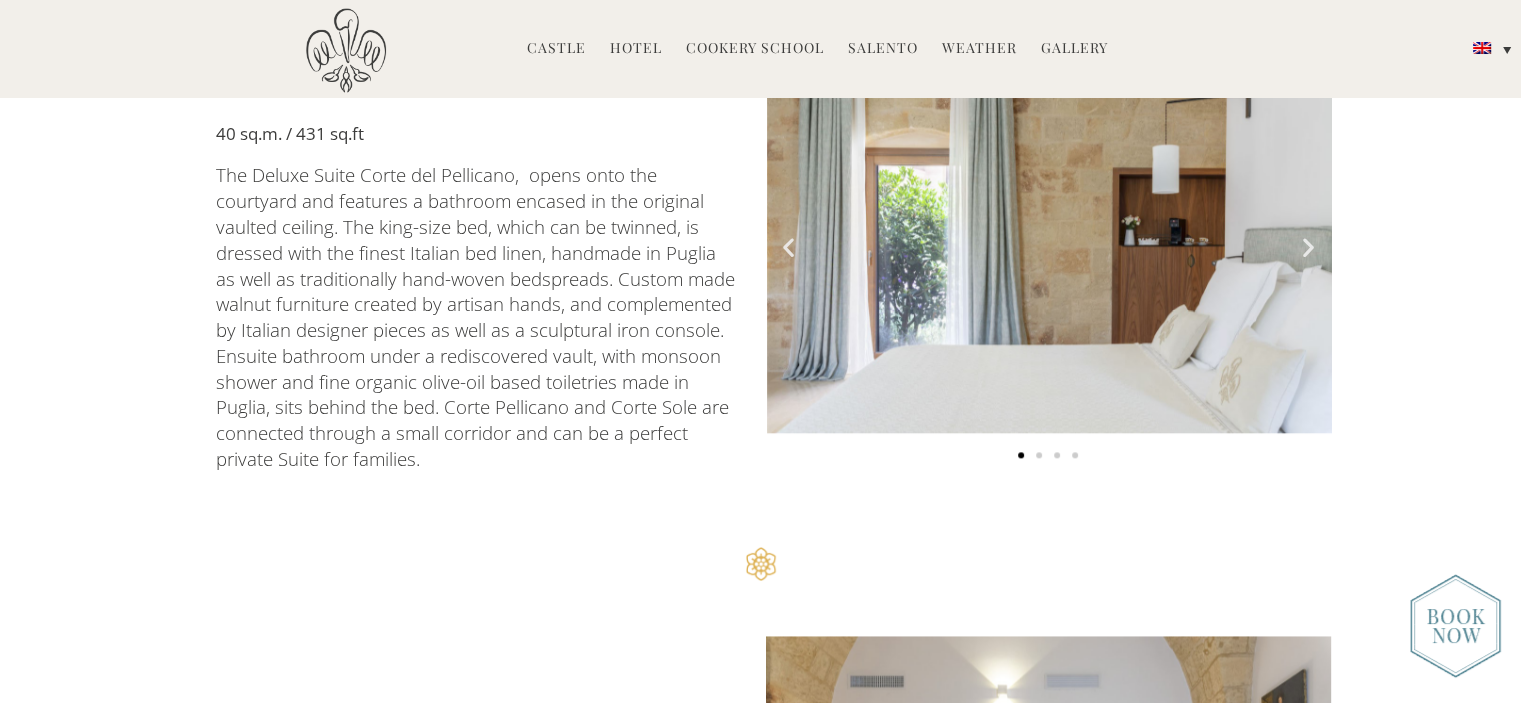 click at bounding box center (1308, 246) 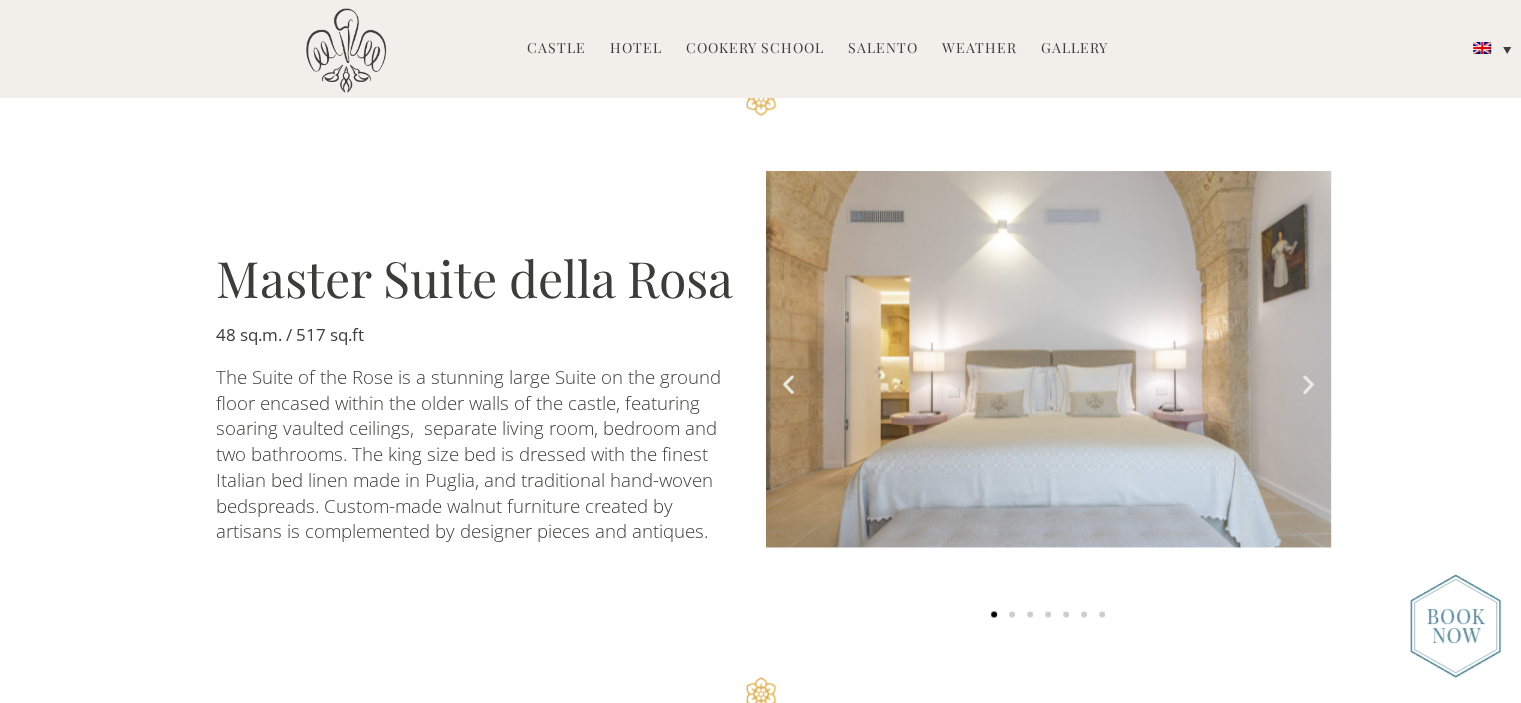 scroll, scrollTop: 2800, scrollLeft: 0, axis: vertical 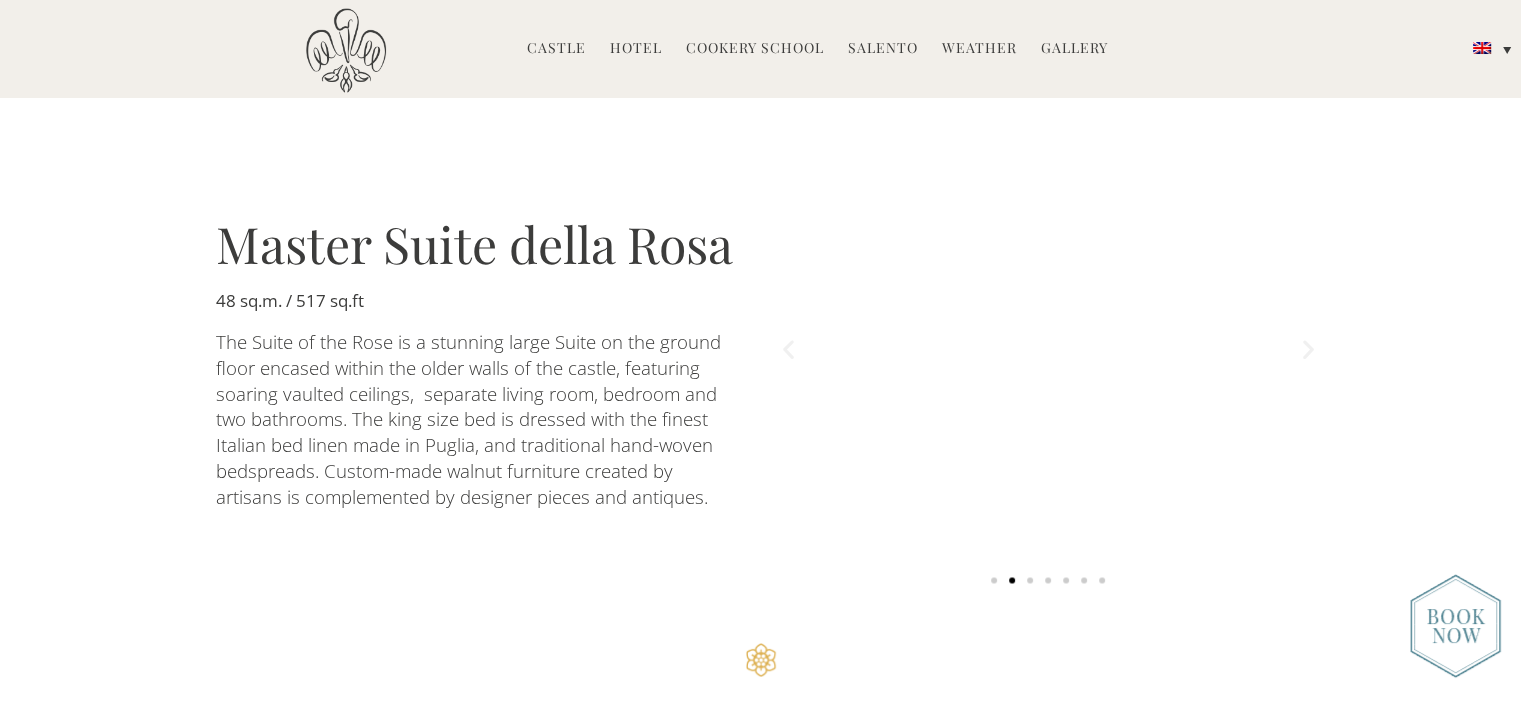 click at bounding box center (1308, 349) 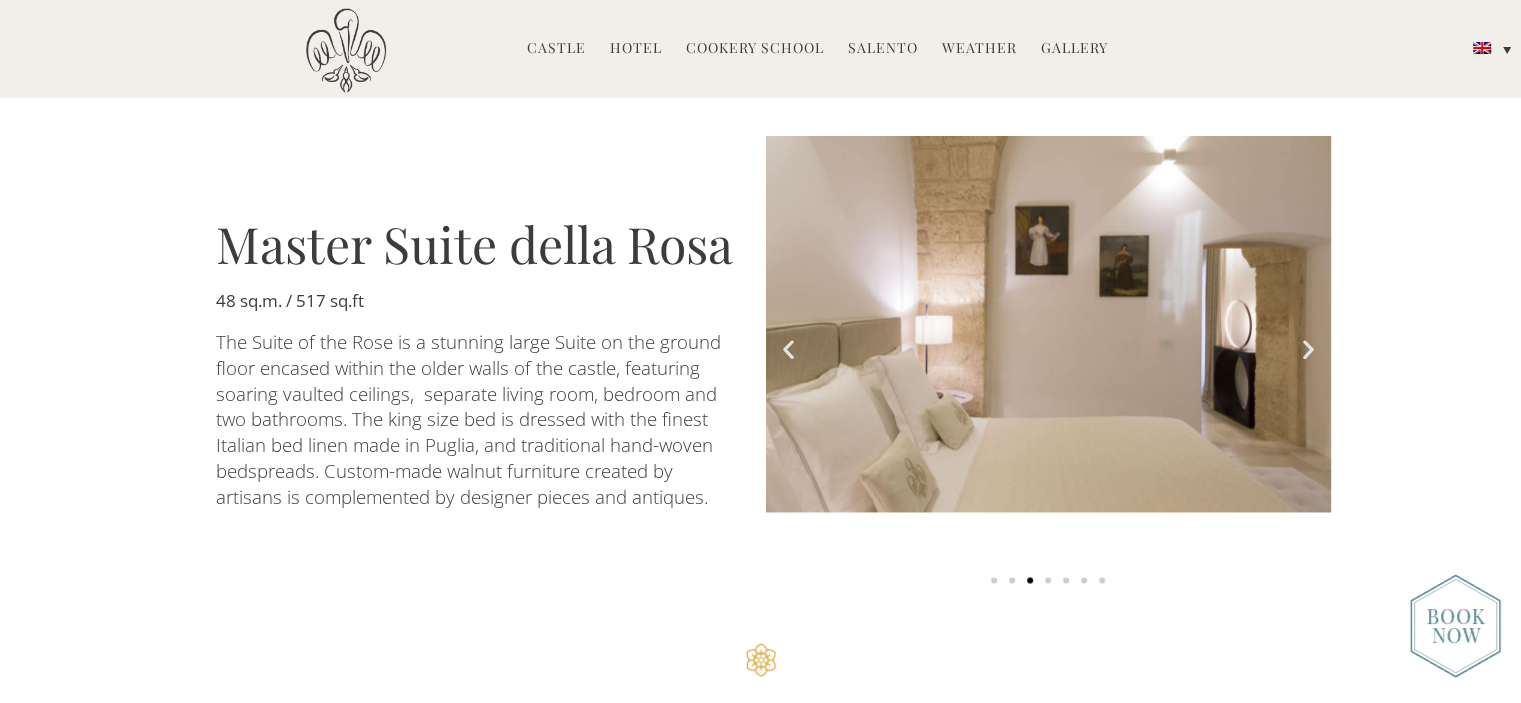 click at bounding box center [1308, 349] 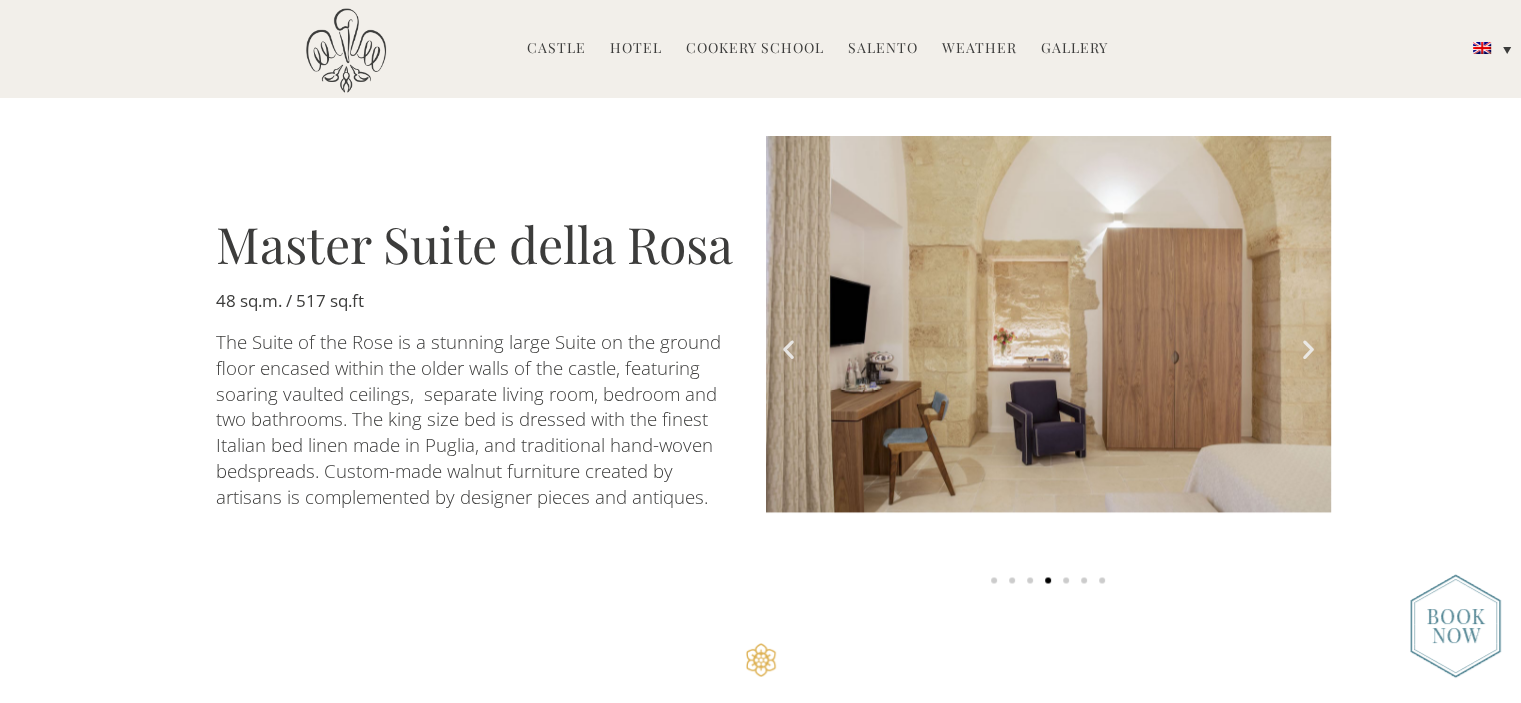 click at bounding box center (1308, 349) 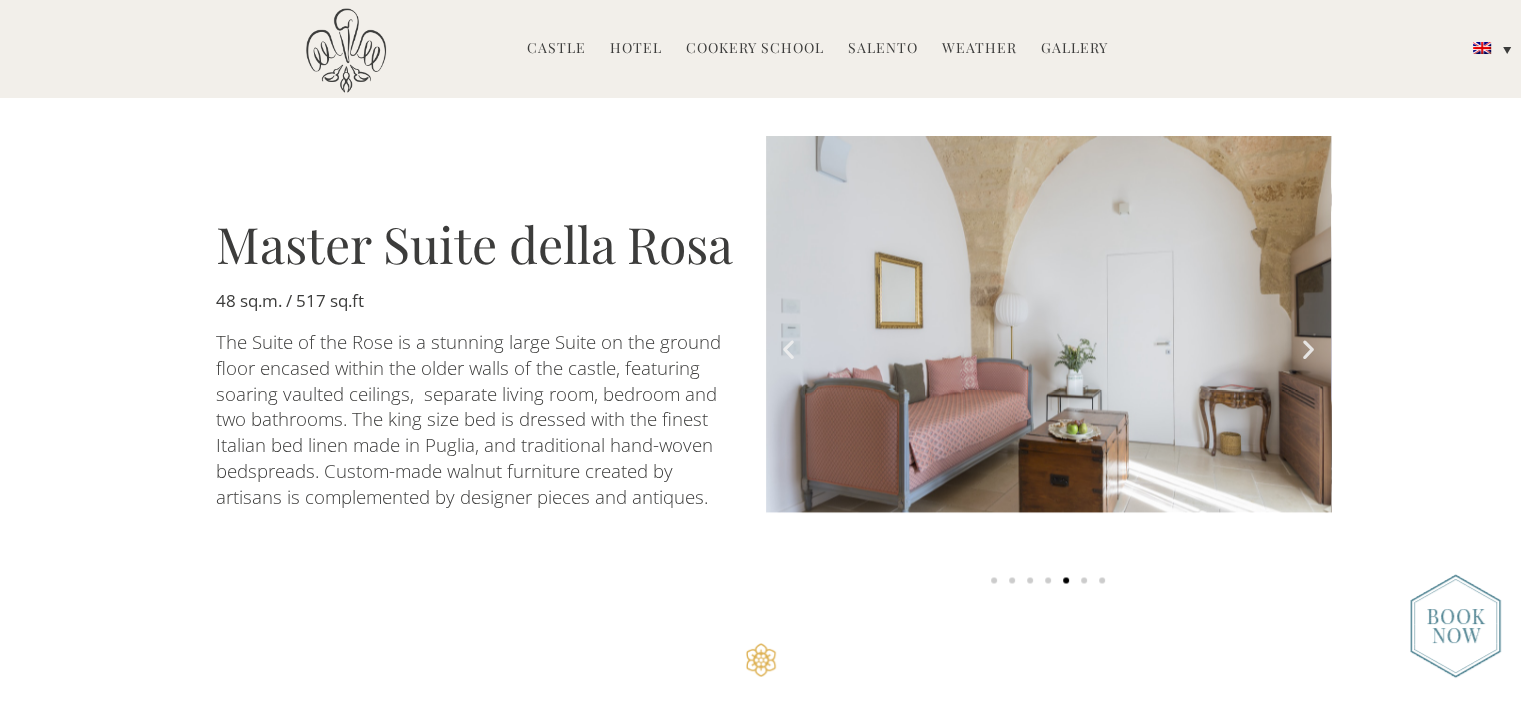 click at bounding box center [1308, 349] 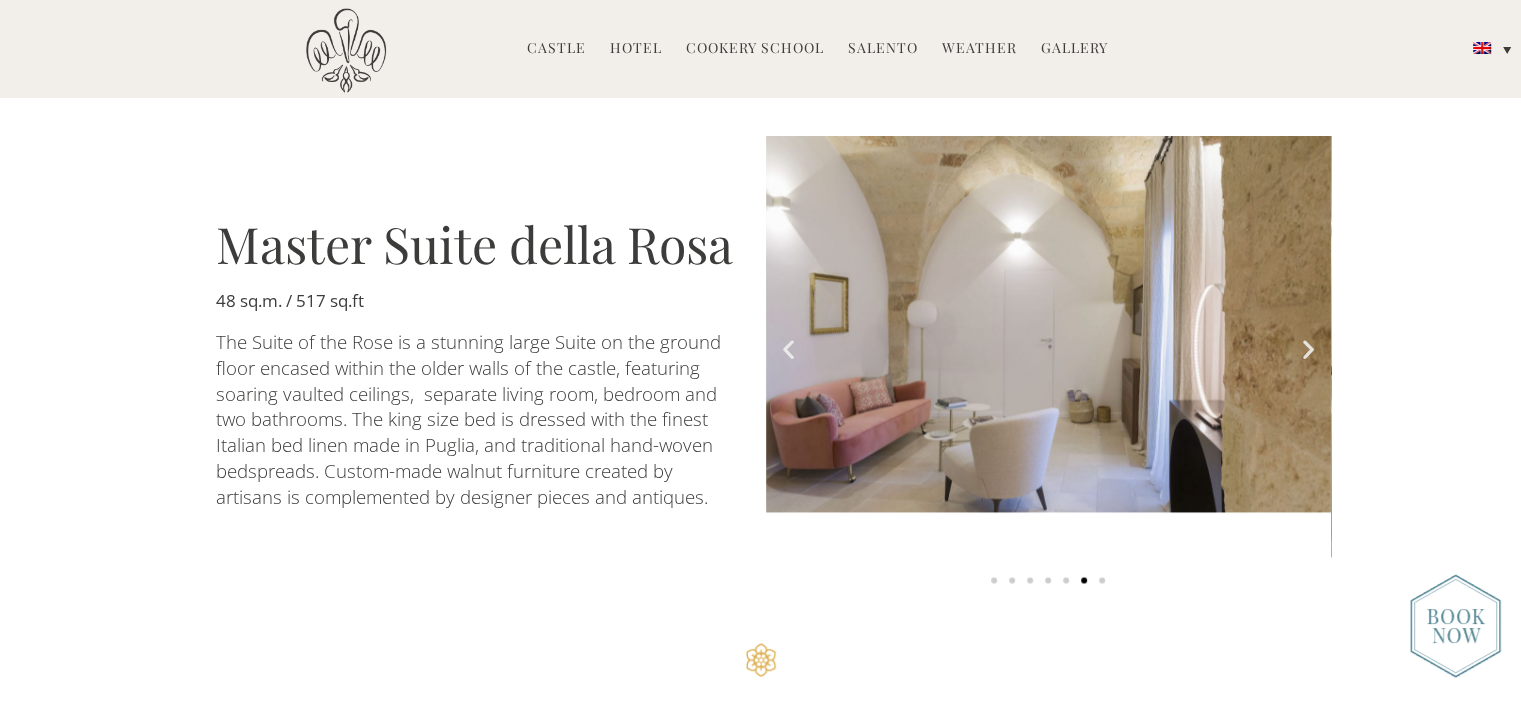 click at bounding box center (1308, 349) 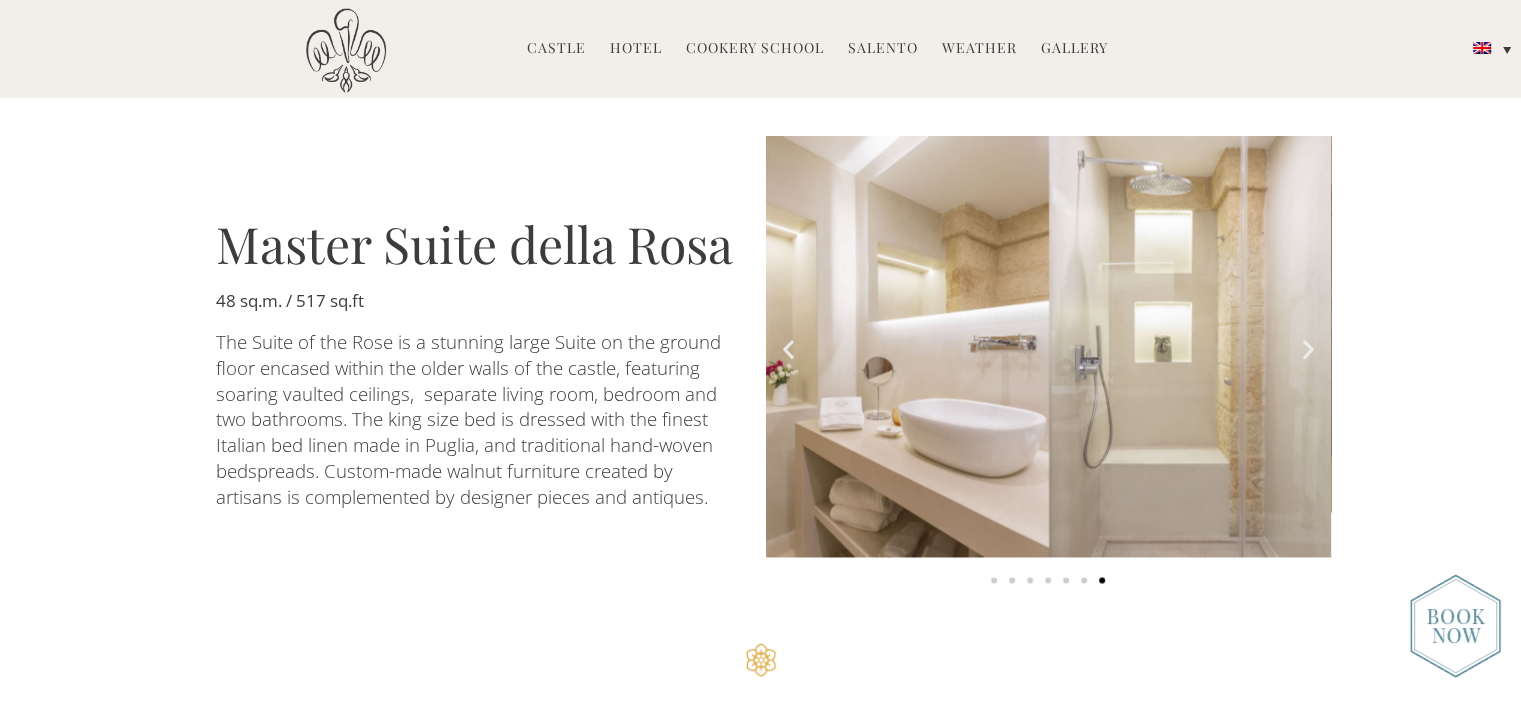 click at bounding box center [1308, 349] 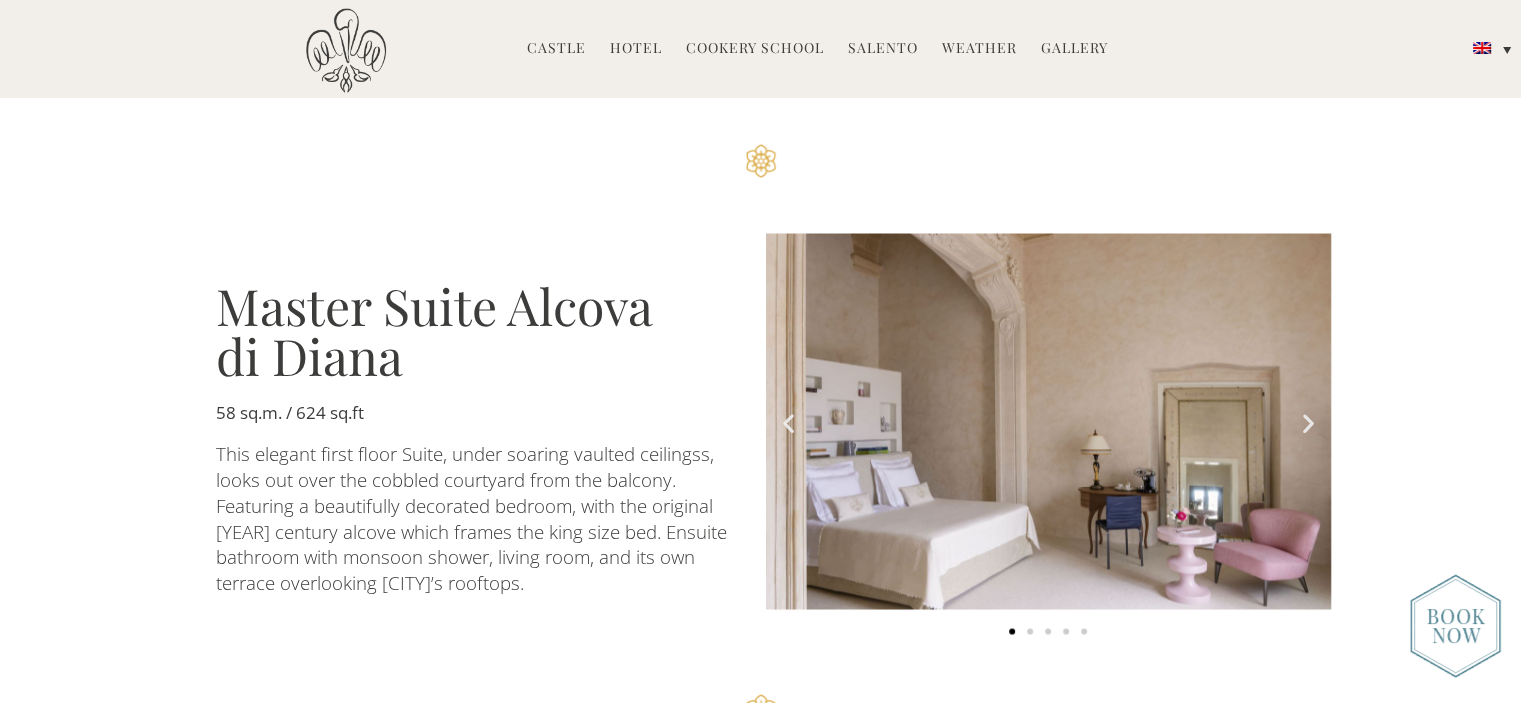 scroll, scrollTop: 3300, scrollLeft: 0, axis: vertical 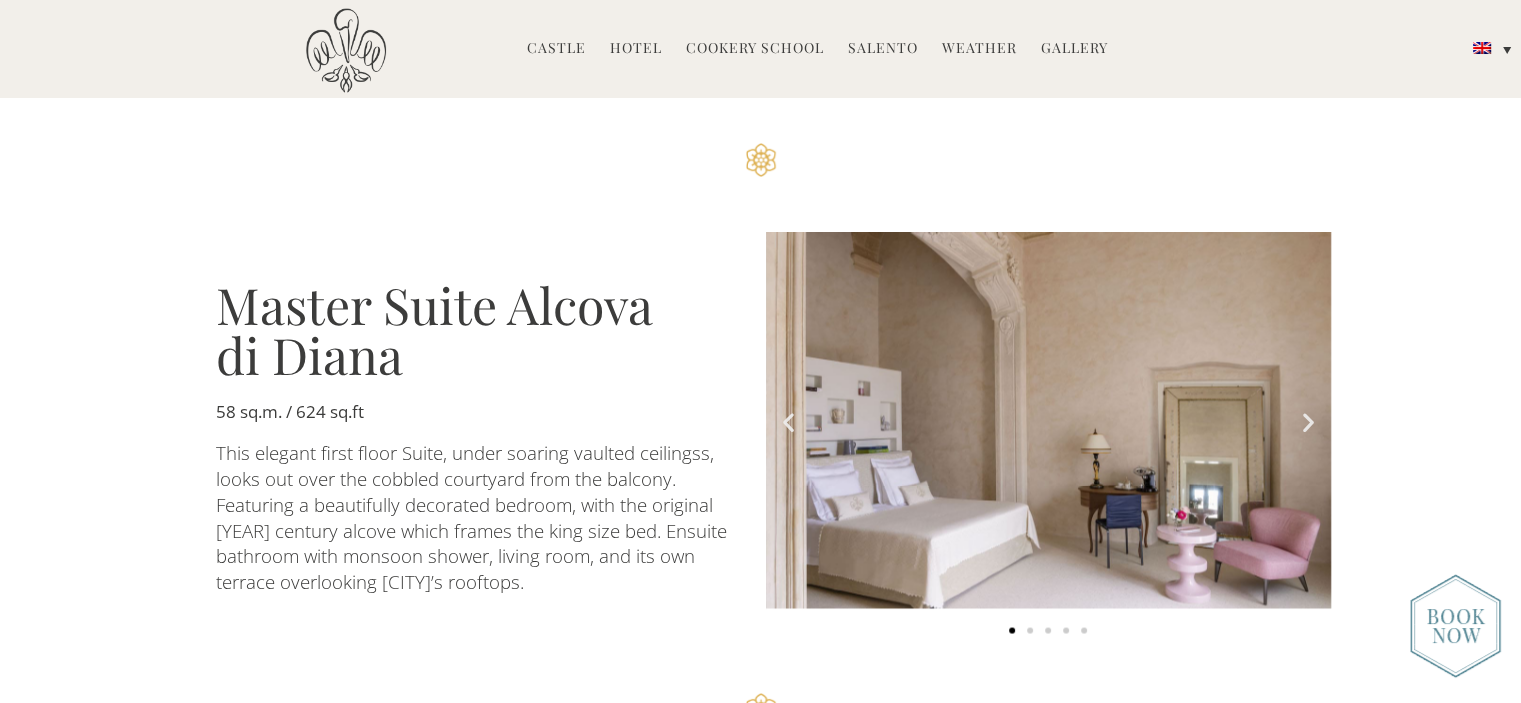 click at bounding box center (1308, 422) 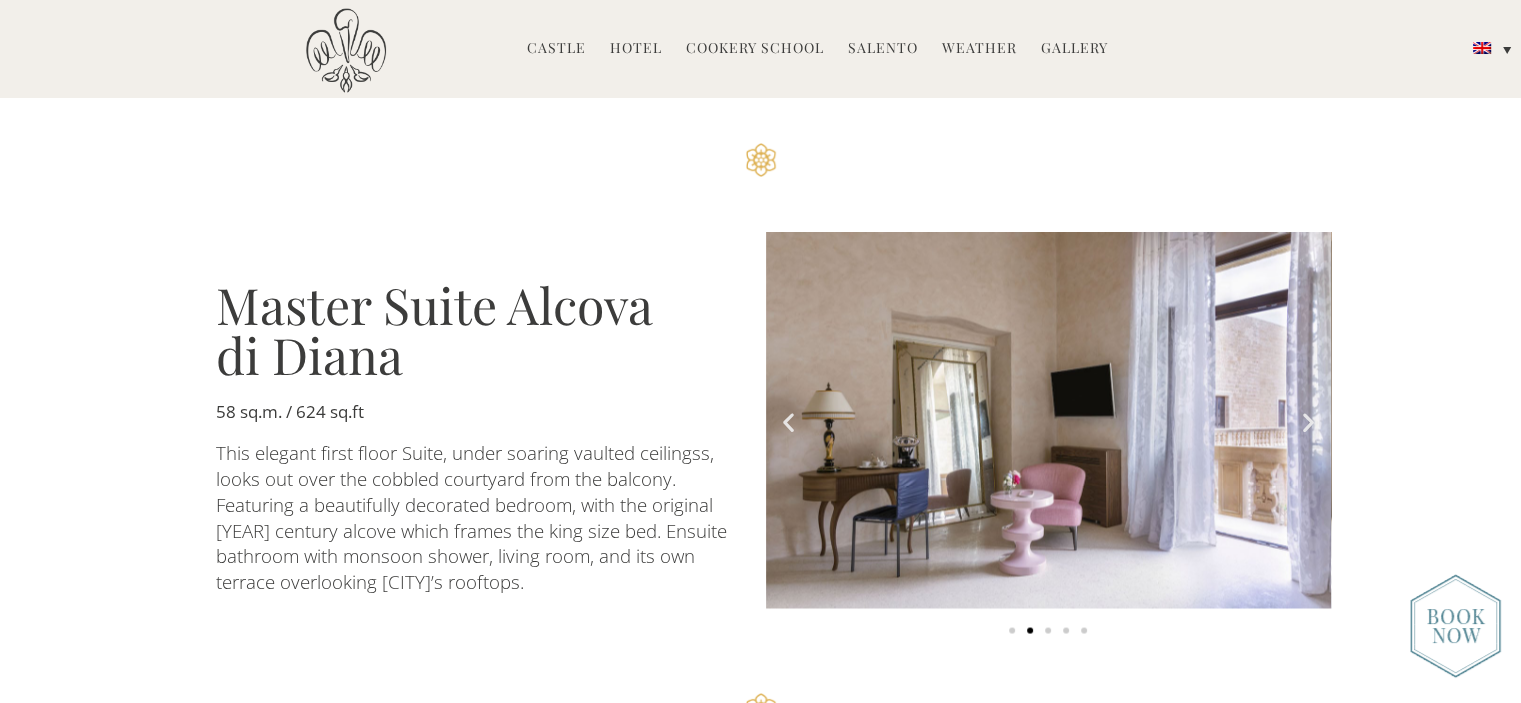 click at bounding box center [1308, 422] 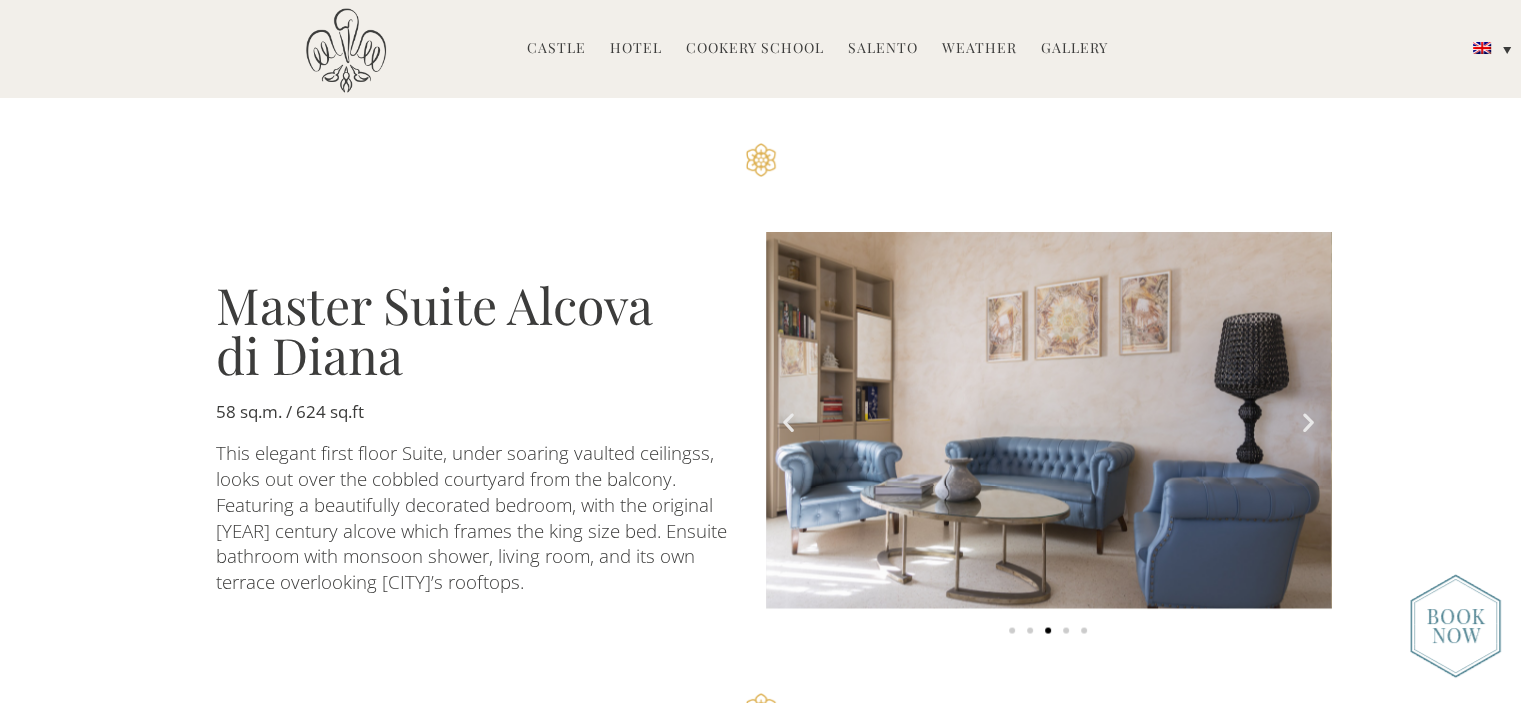 click at bounding box center [1308, 422] 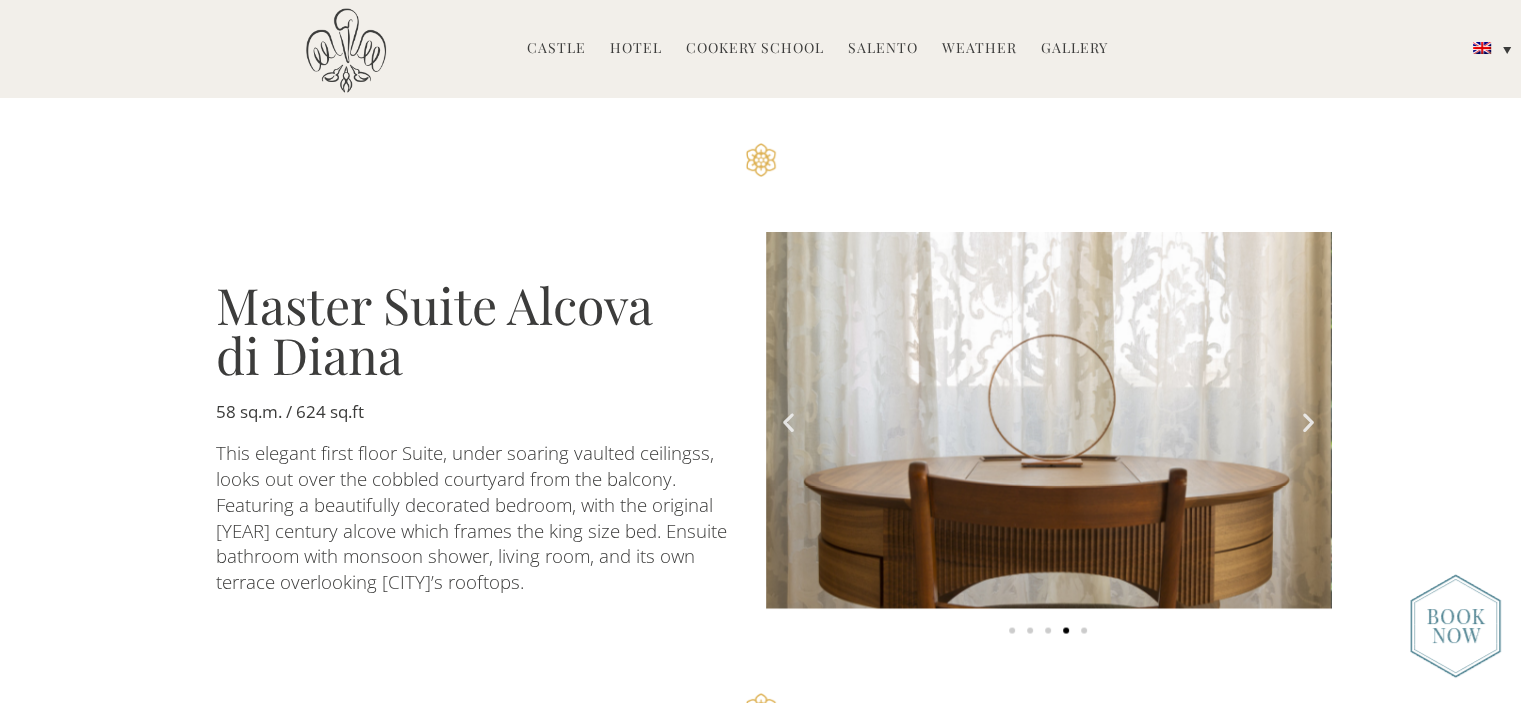 click at bounding box center (1308, 422) 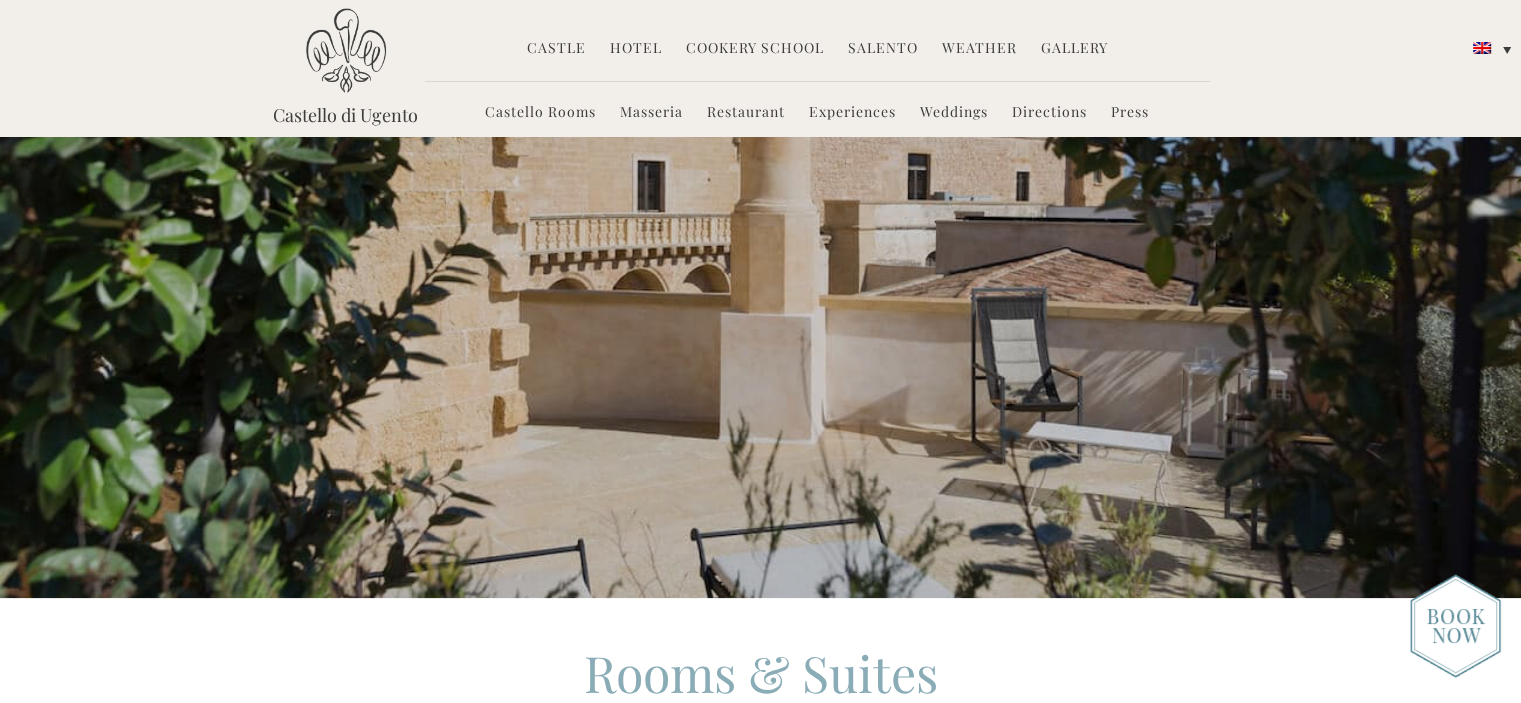 scroll, scrollTop: 240, scrollLeft: 0, axis: vertical 